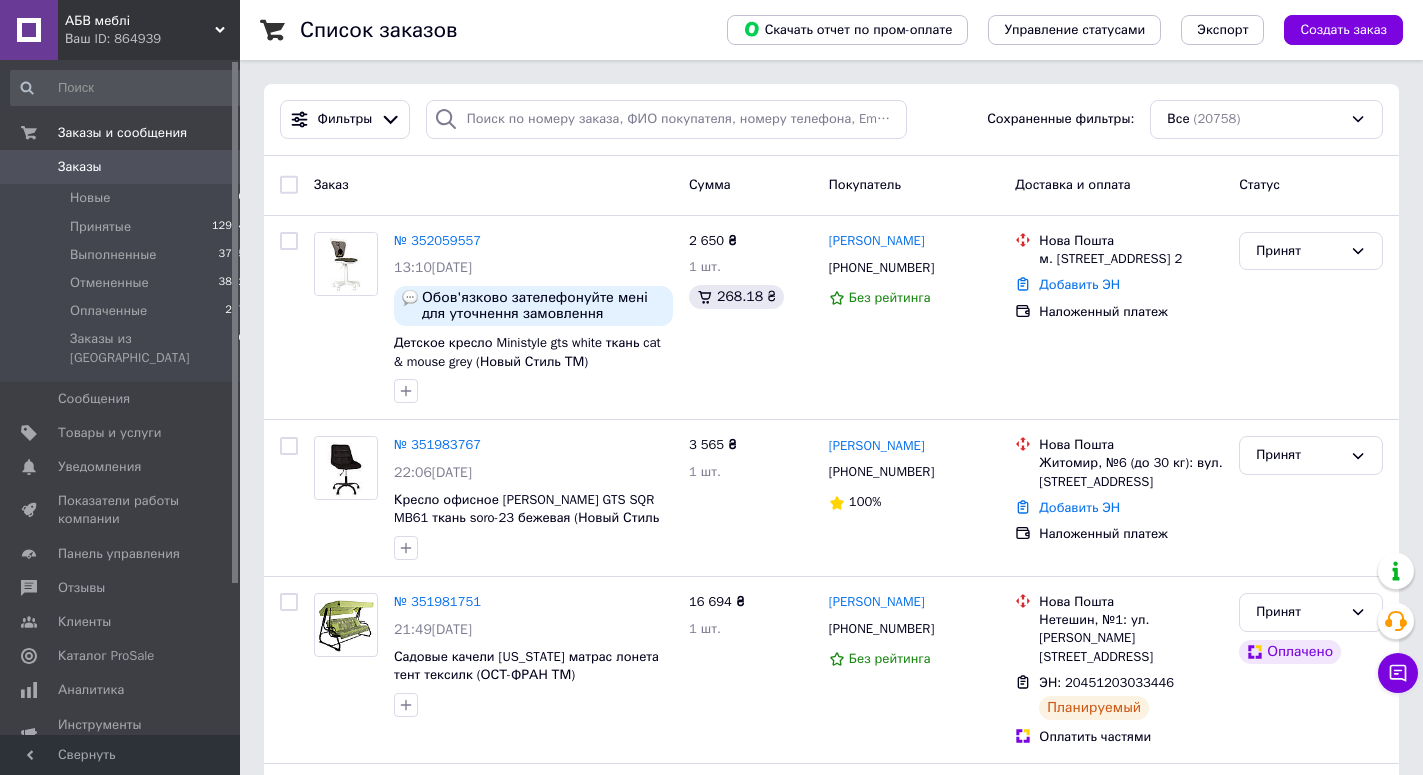 scroll, scrollTop: 0, scrollLeft: 0, axis: both 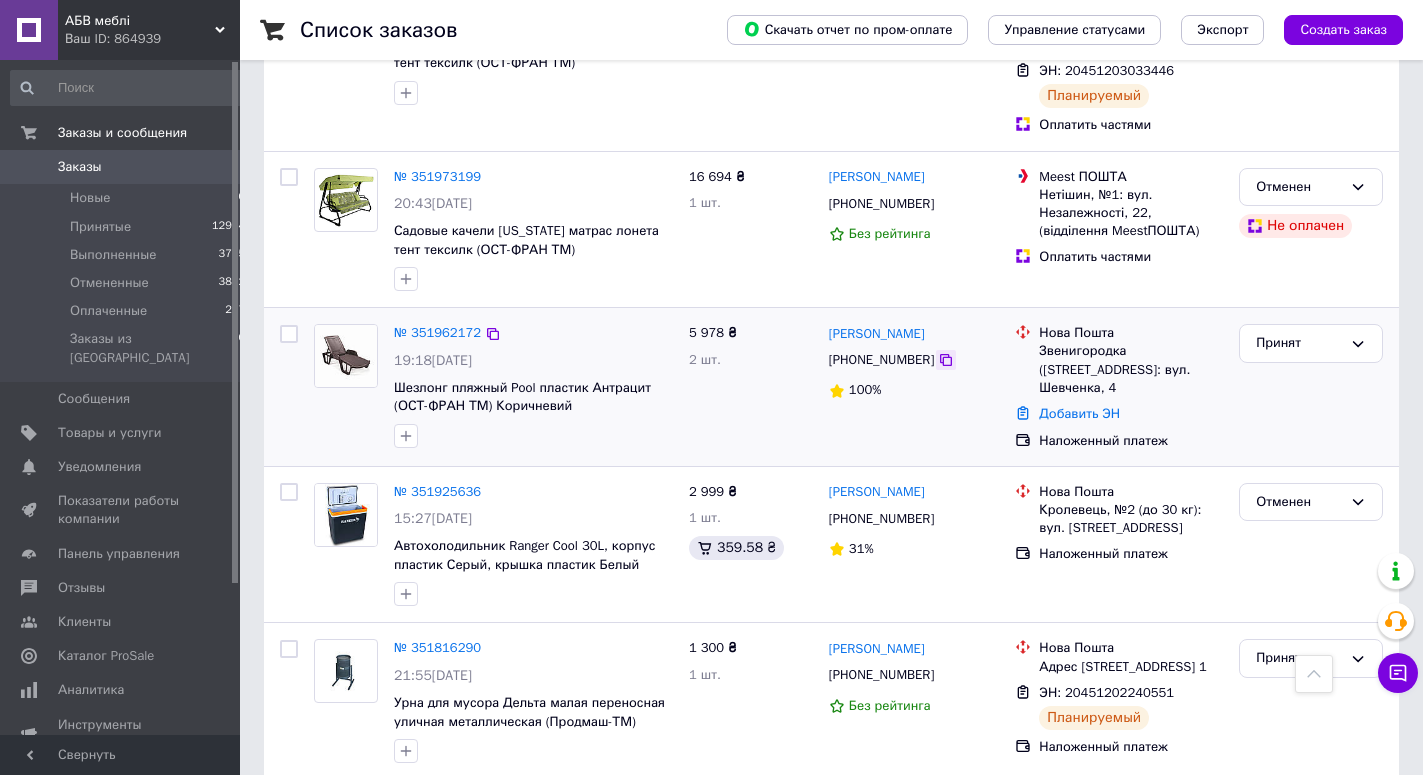 click 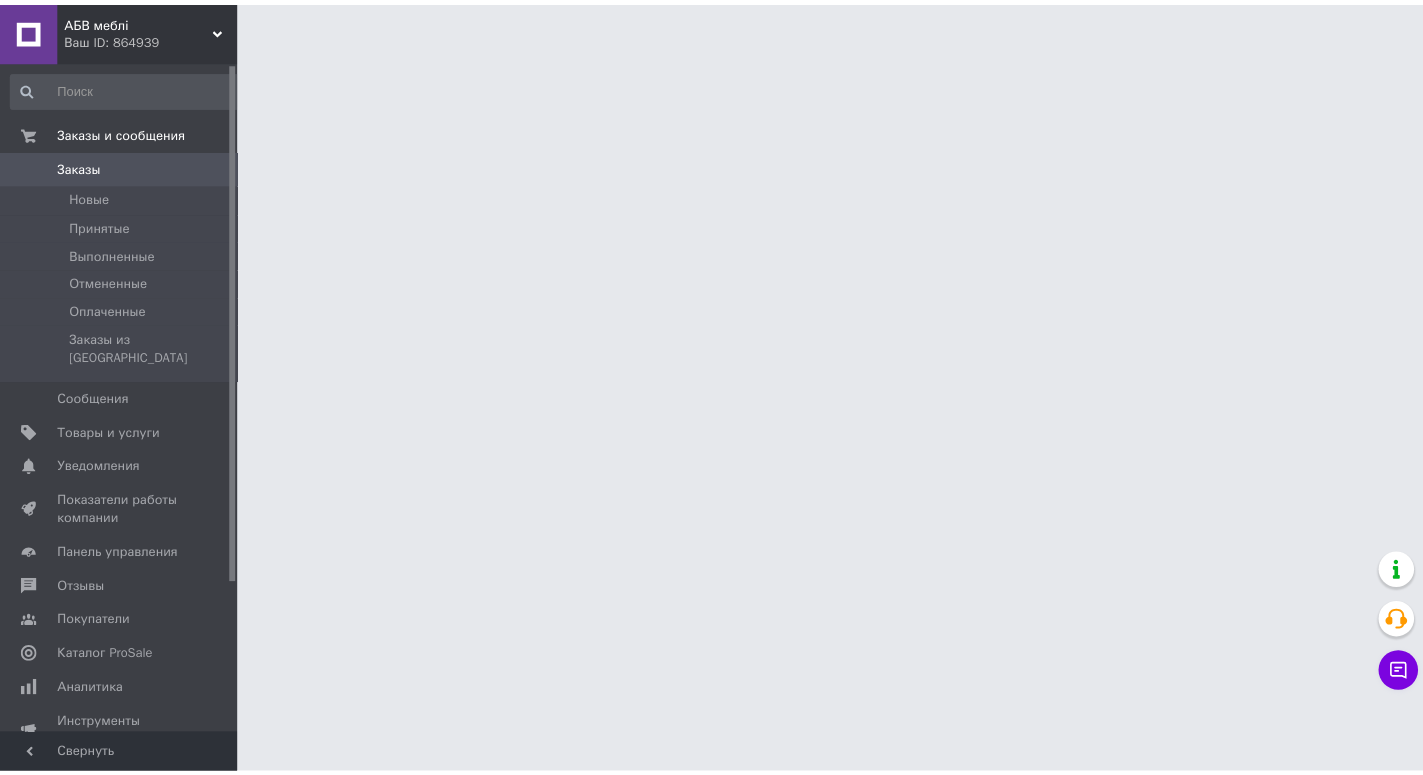 scroll, scrollTop: 0, scrollLeft: 0, axis: both 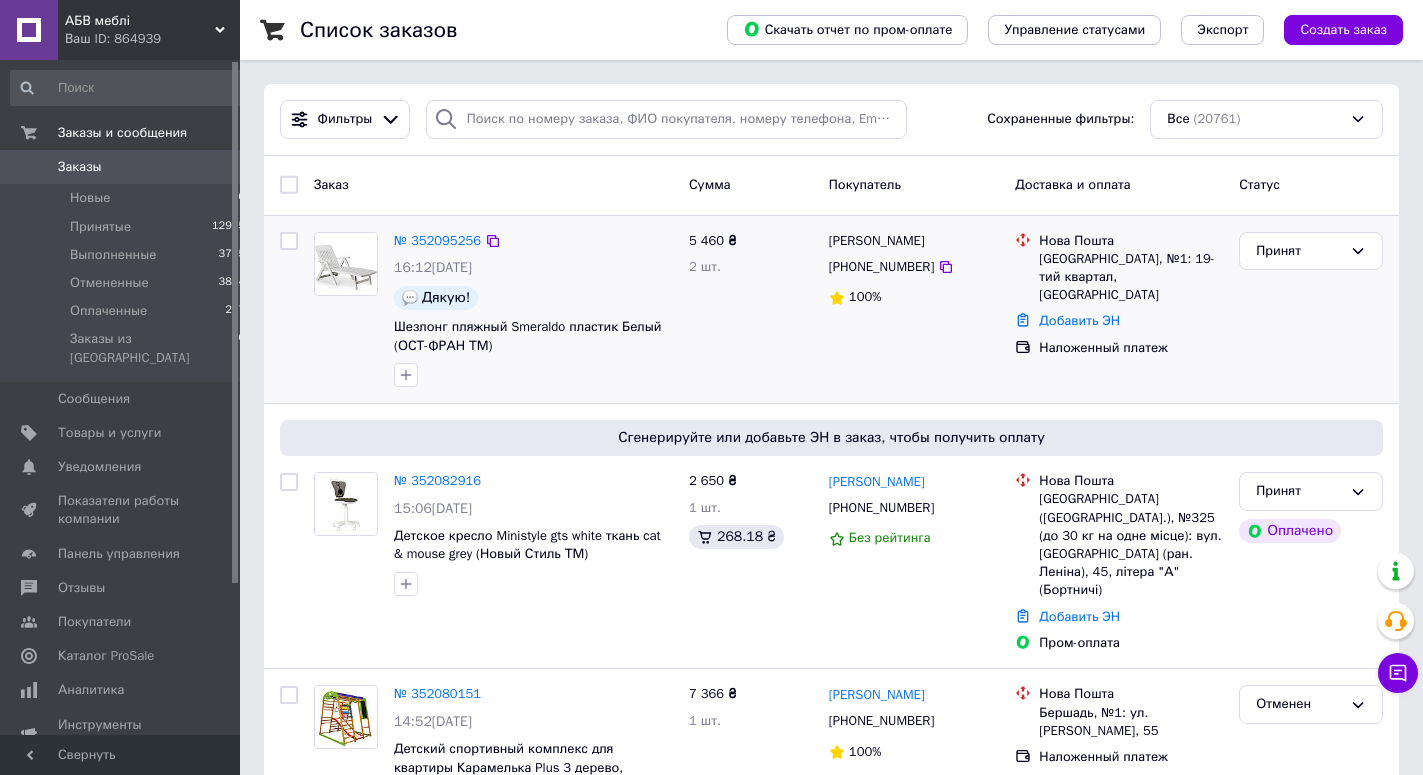 click on "№ 352095256" at bounding box center [437, 241] 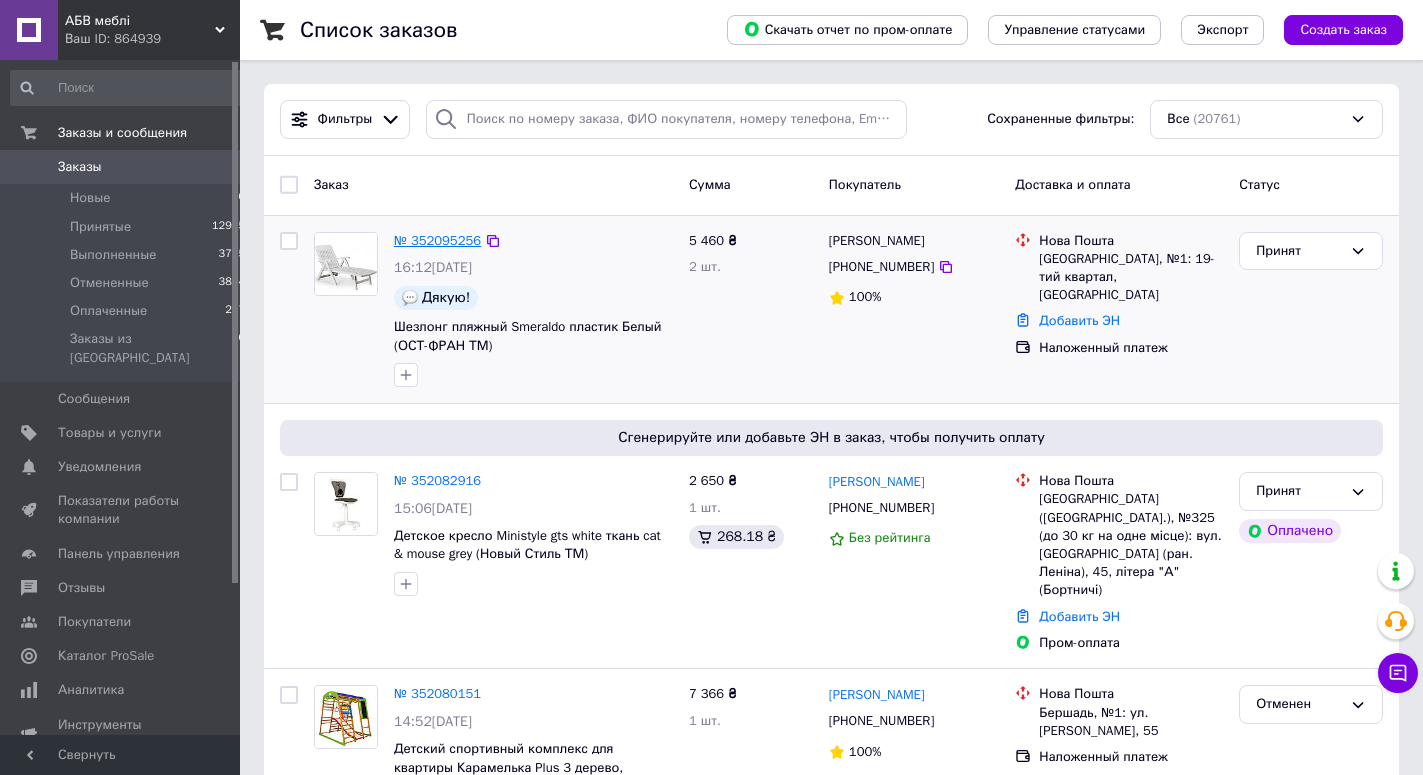 click on "№ 352095256" at bounding box center [437, 240] 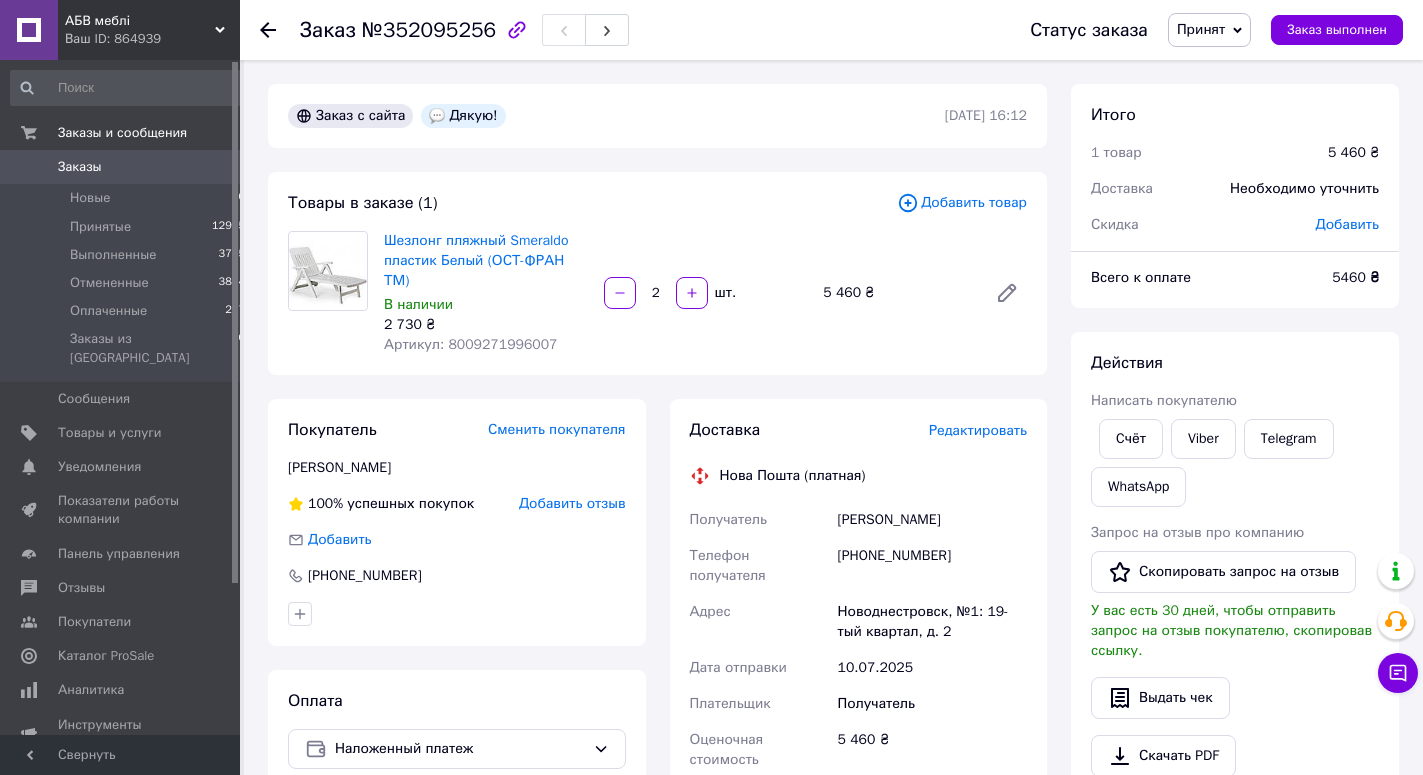 click on "№352095256" at bounding box center (429, 30) 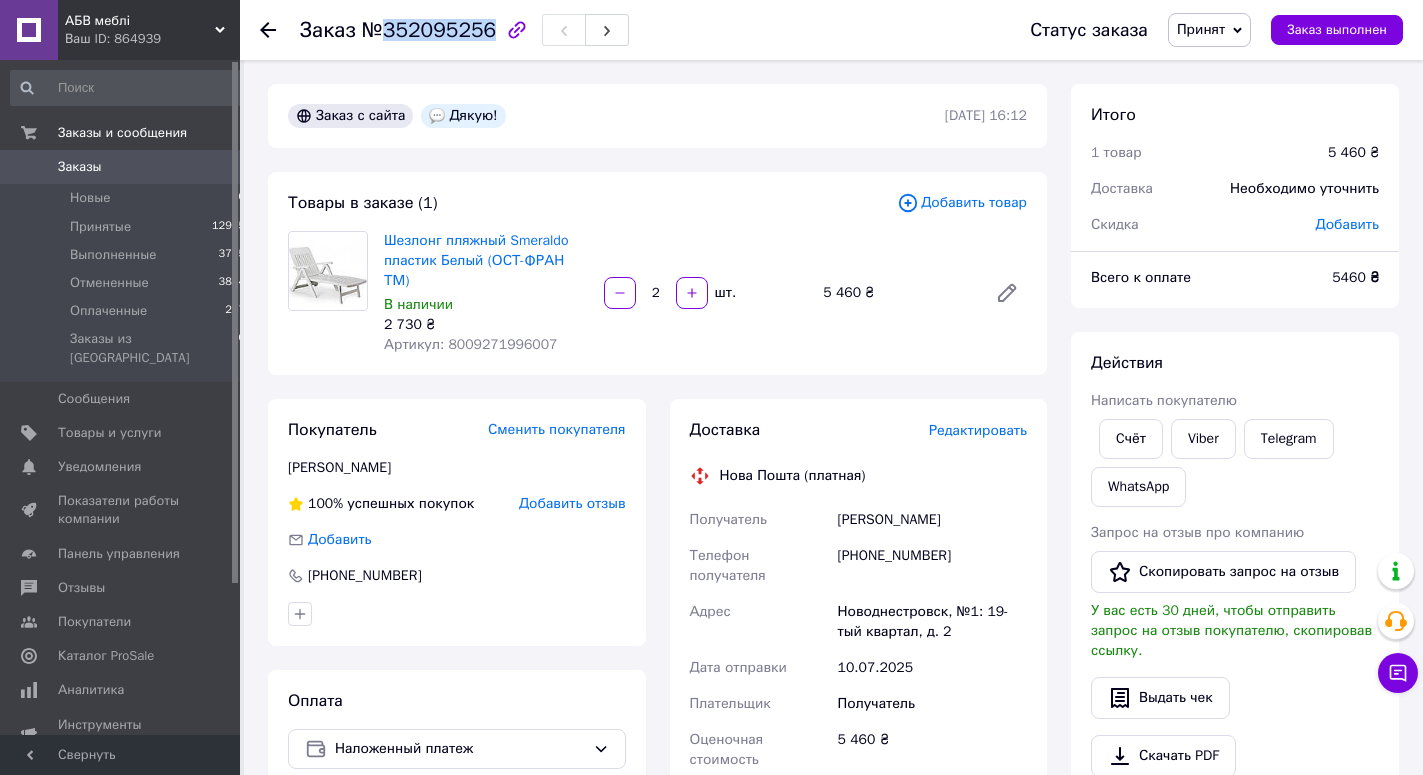 copy on "352095256" 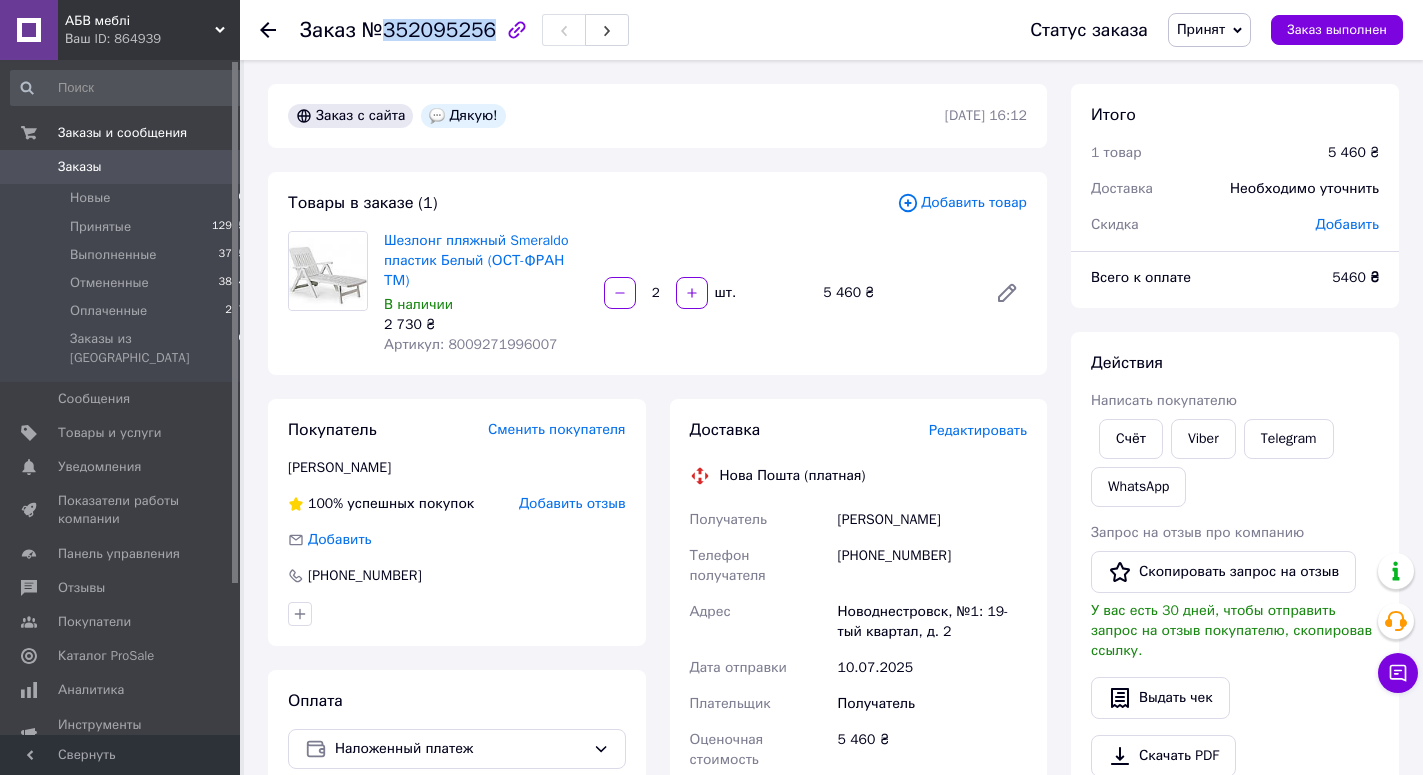 copy on "352095256" 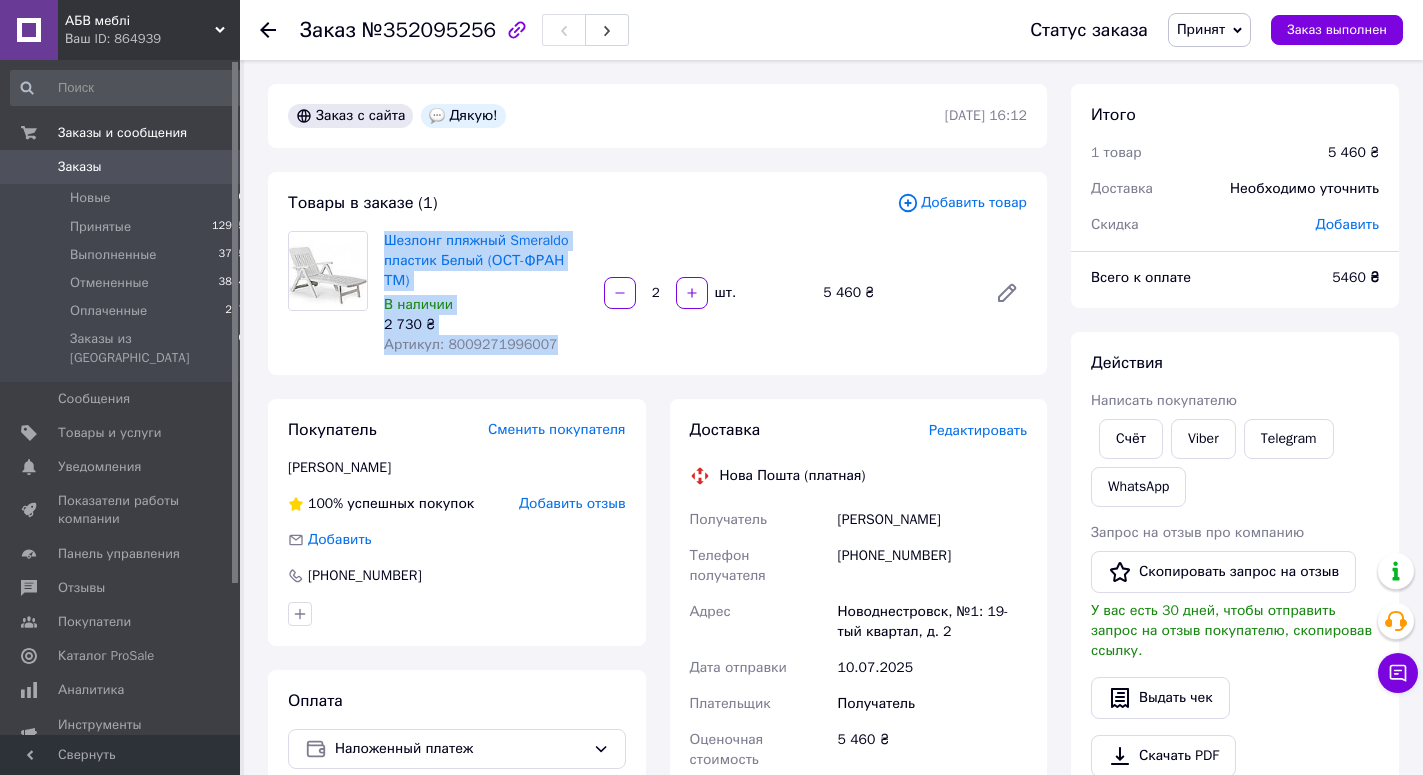 drag, startPoint x: 380, startPoint y: 236, endPoint x: 556, endPoint y: 327, distance: 198.13379 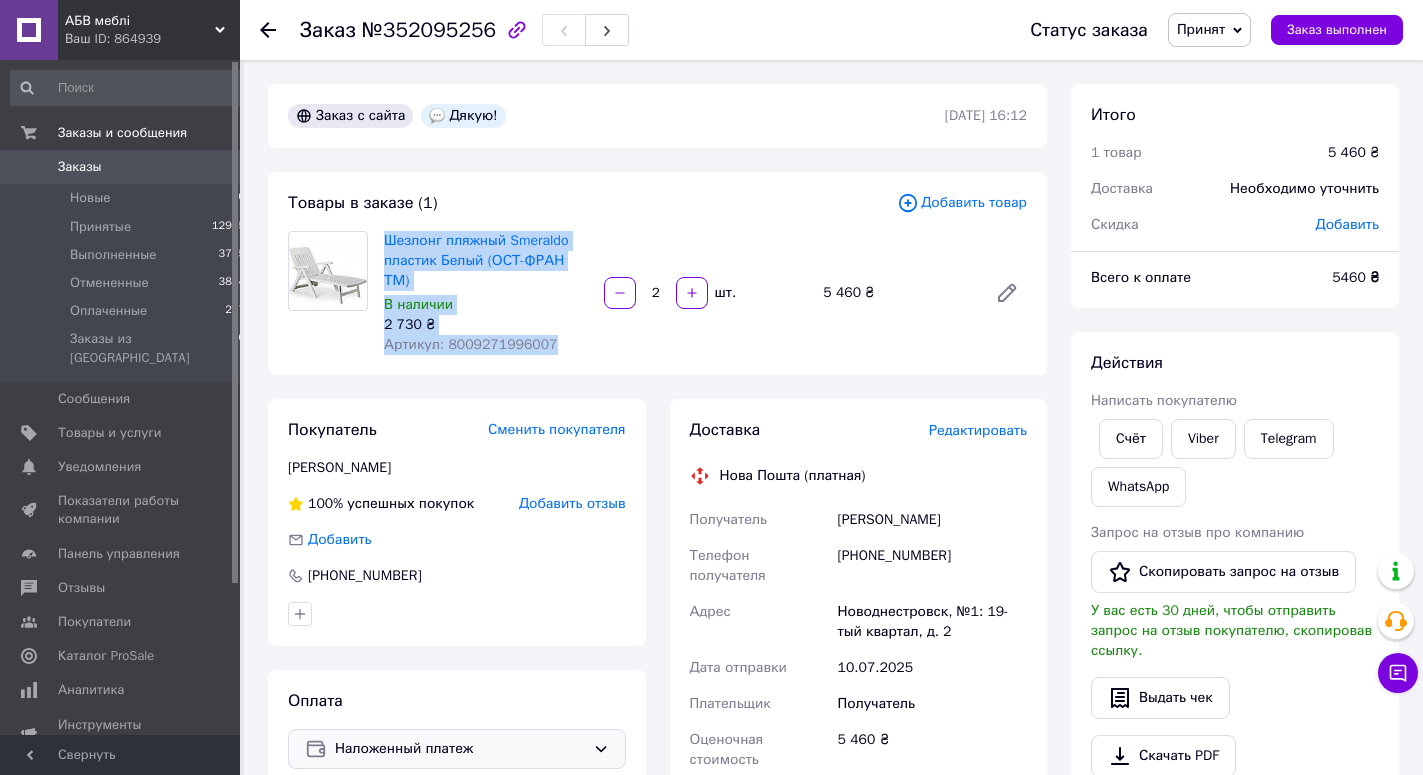 copy on "Шезлонг пляжный Smeraldo пластик Белый (ОСТ-ФРАН ТМ) В наличии 2 730 ₴ Артикул: 8009271996007" 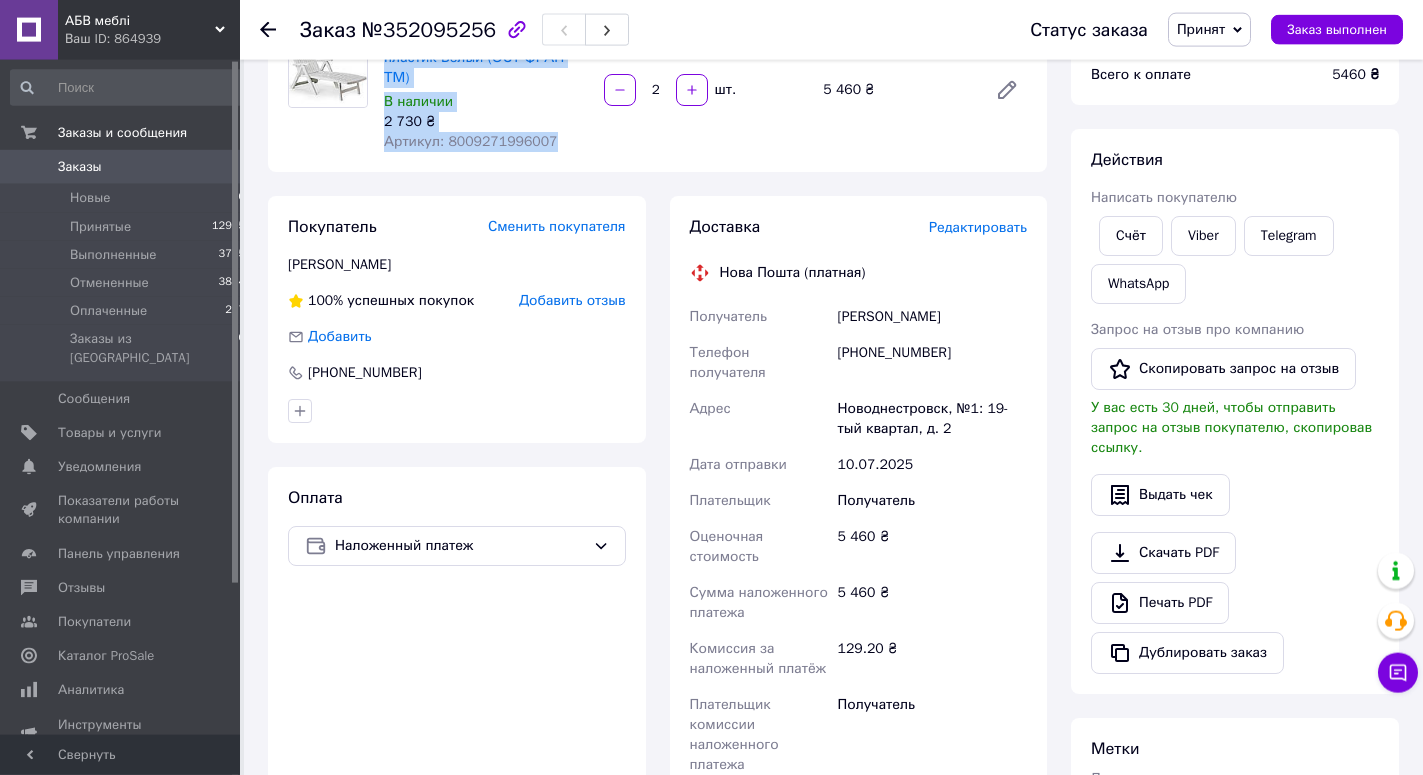 scroll, scrollTop: 204, scrollLeft: 0, axis: vertical 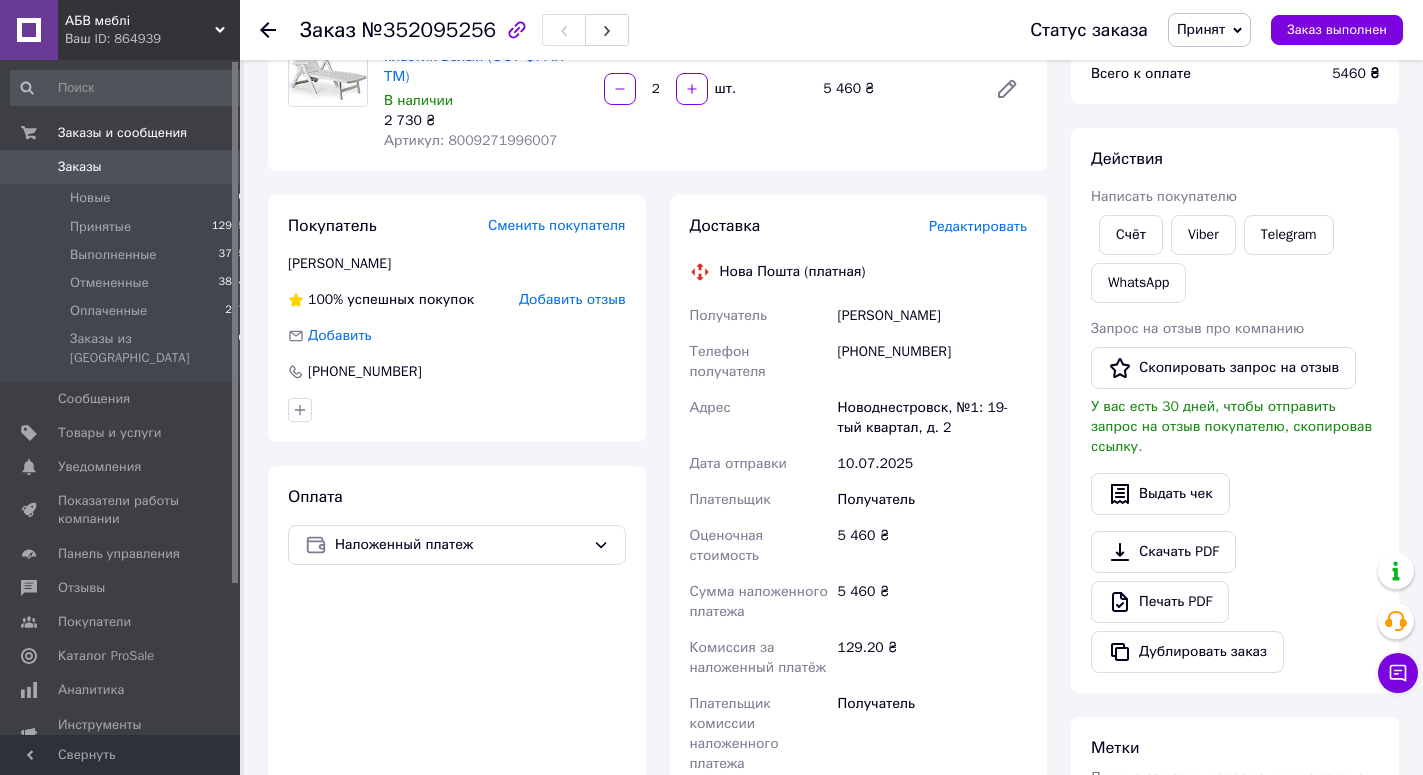 click on "Сидоряка Сергей" at bounding box center (932, 316) 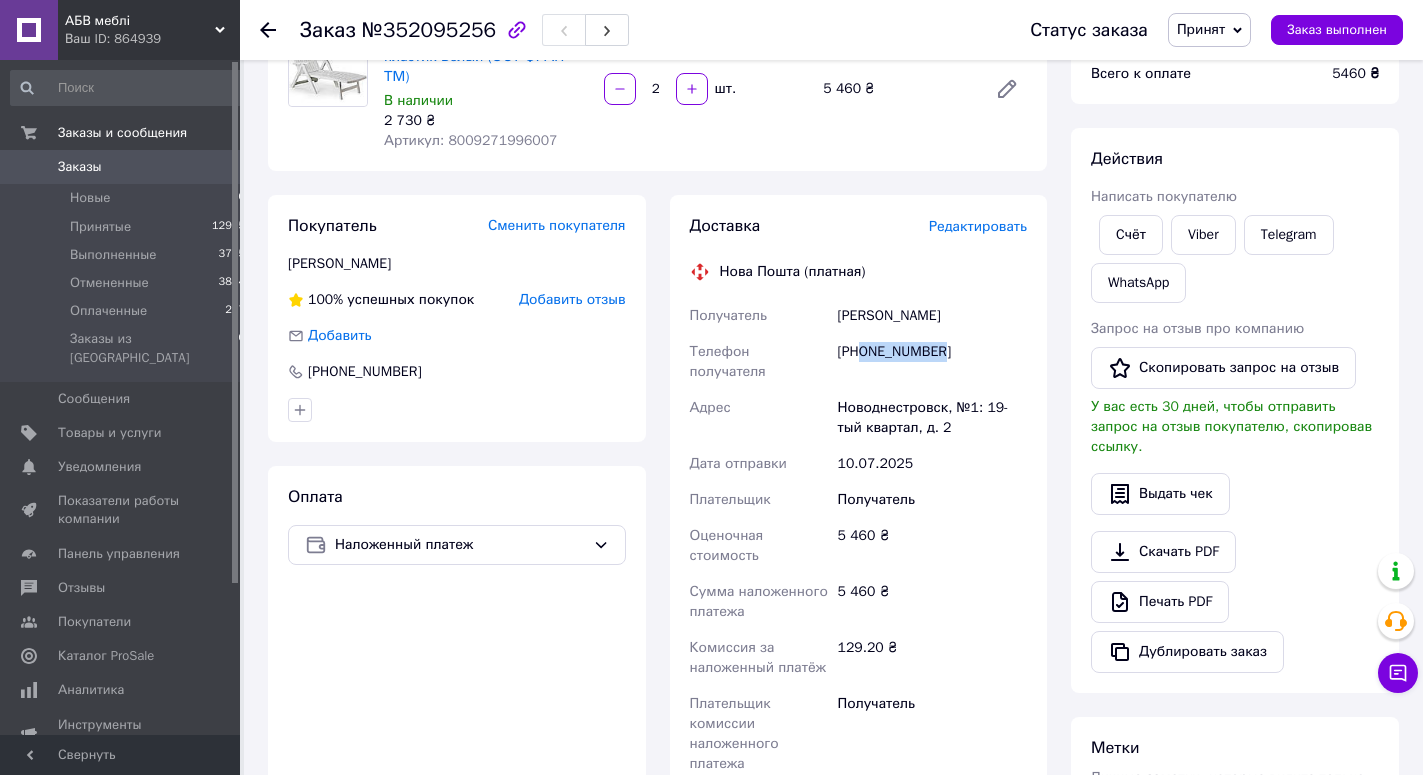 drag, startPoint x: 863, startPoint y: 330, endPoint x: 955, endPoint y: 342, distance: 92.779305 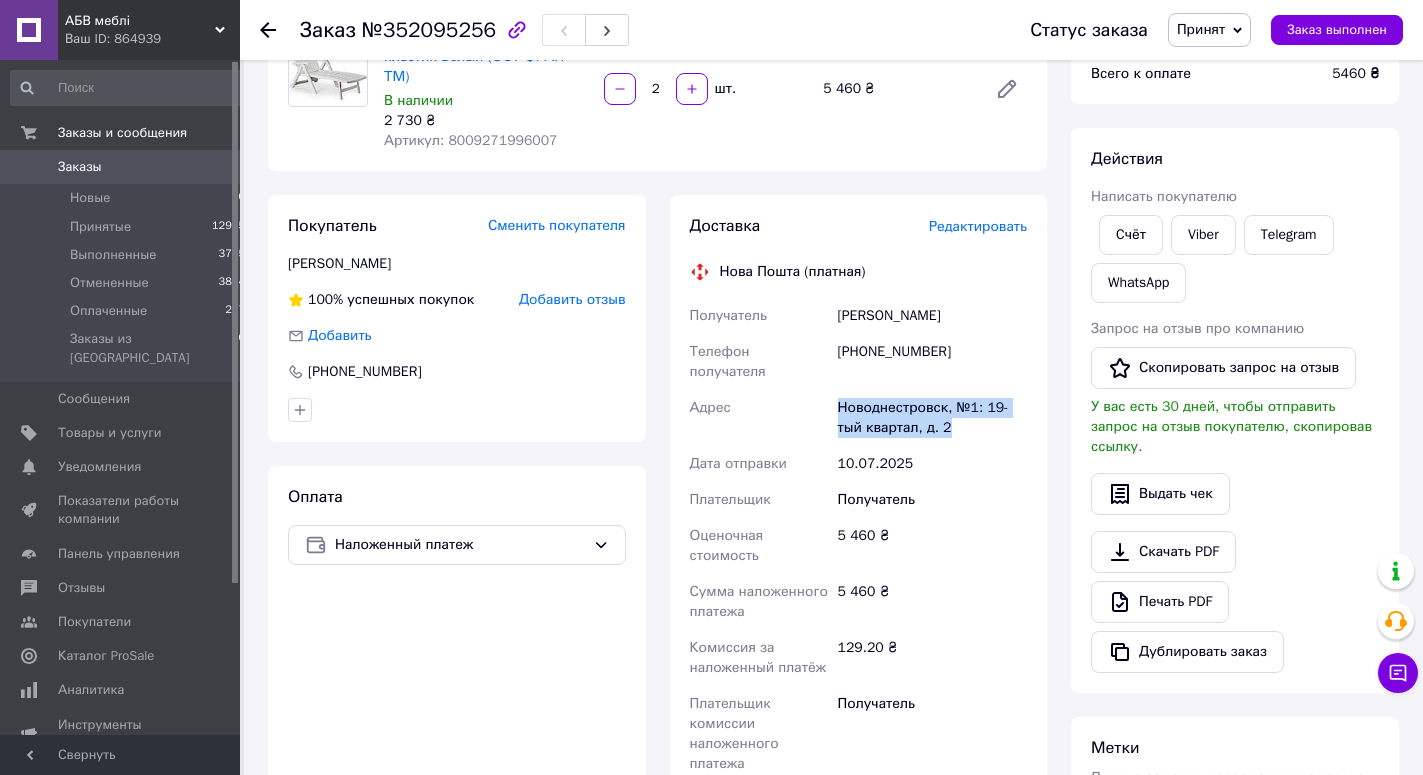 drag, startPoint x: 923, startPoint y: 385, endPoint x: 838, endPoint y: 375, distance: 85.58621 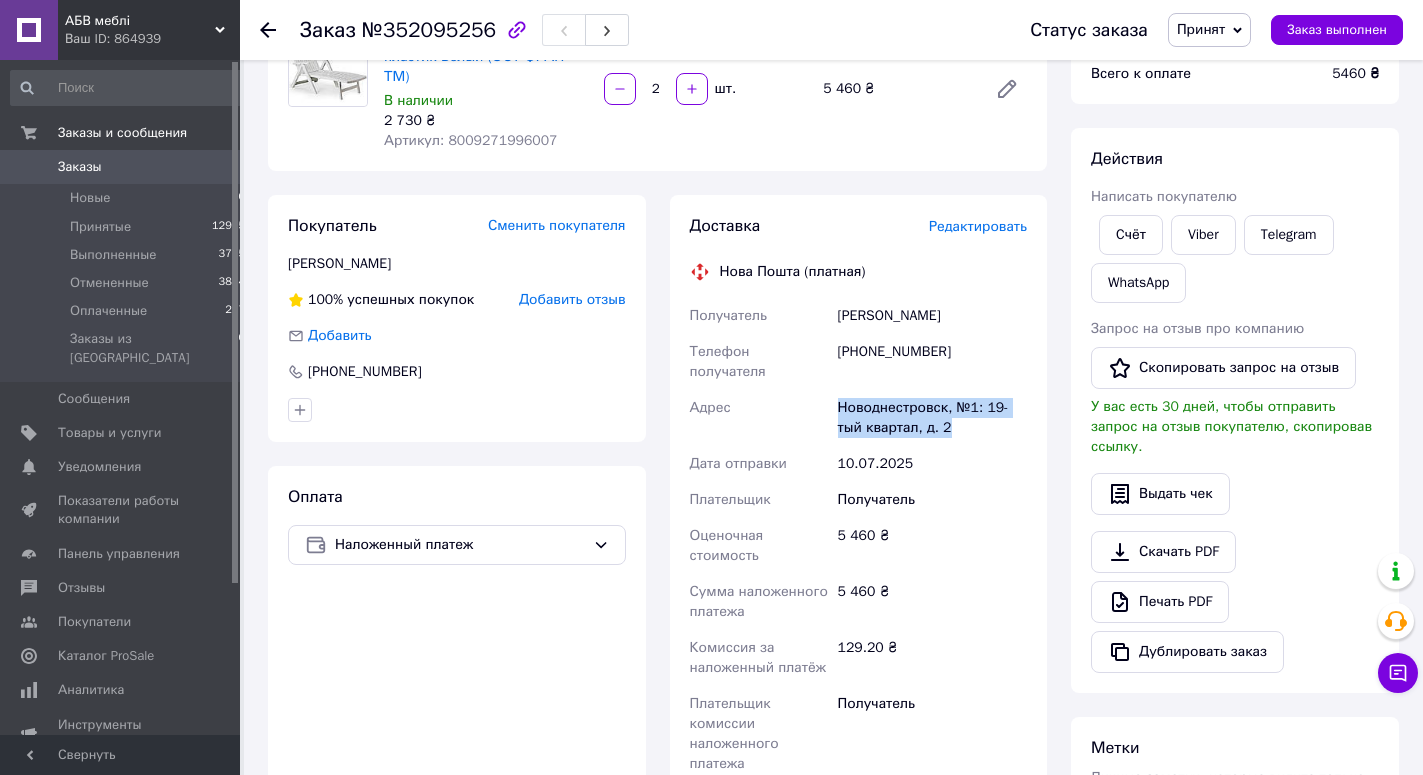 click on "Получатель" at bounding box center [932, 500] 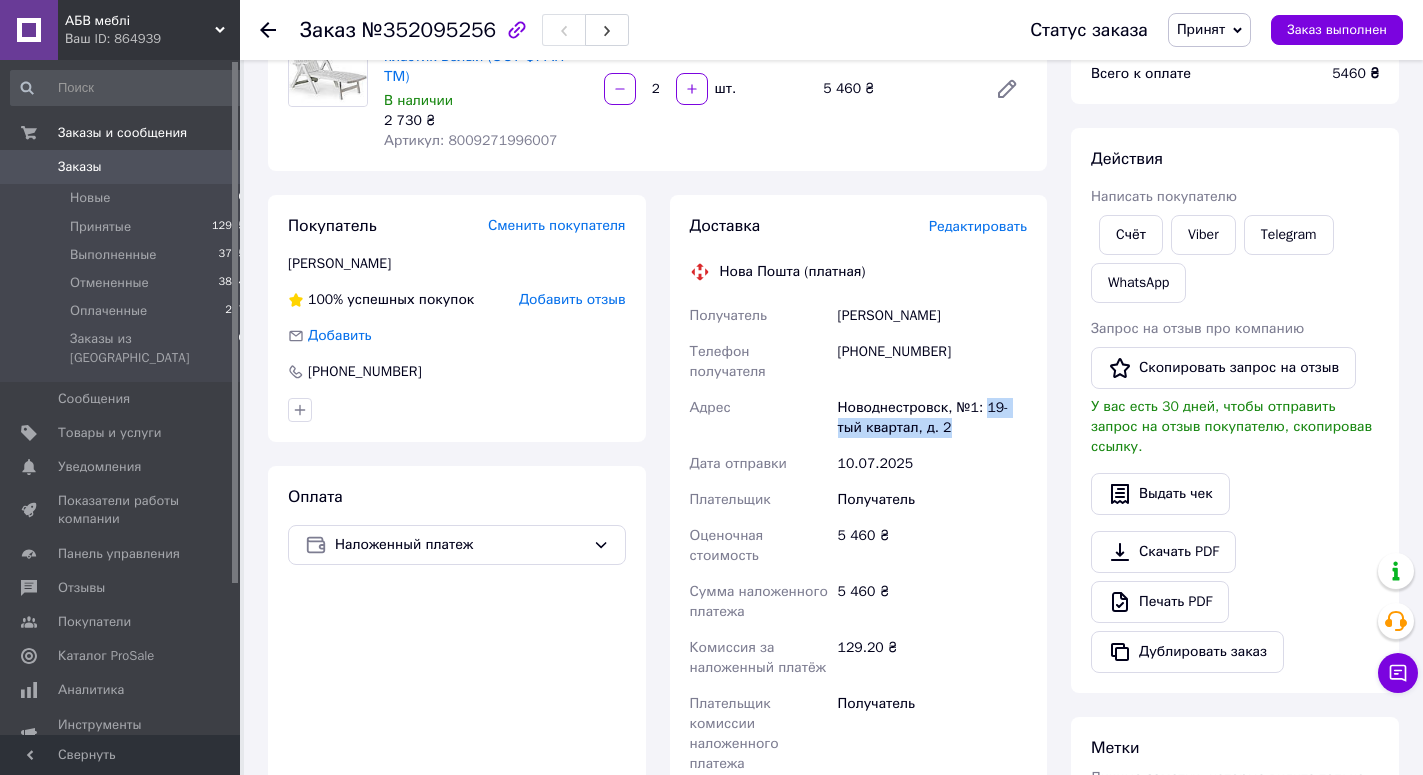 drag, startPoint x: 980, startPoint y: 363, endPoint x: 997, endPoint y: 388, distance: 30.232433 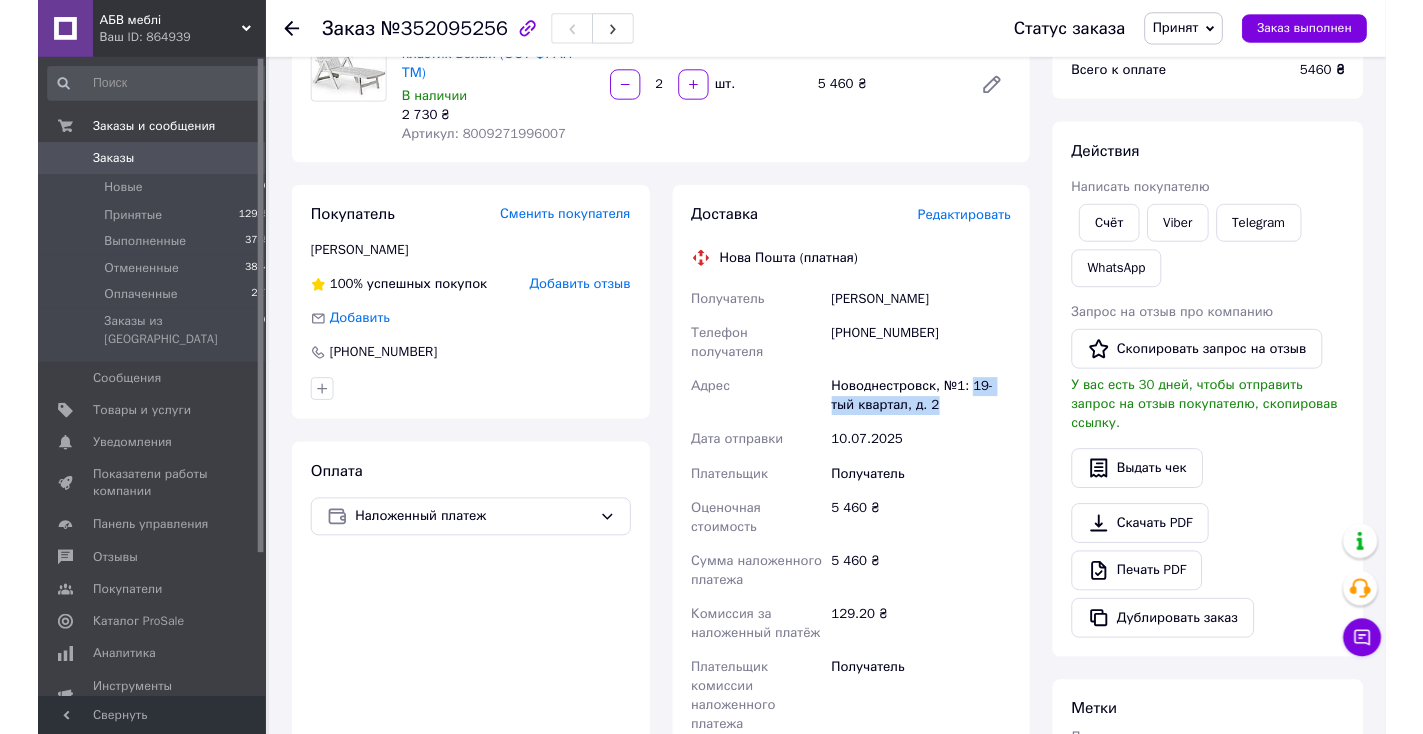 scroll, scrollTop: 0, scrollLeft: 0, axis: both 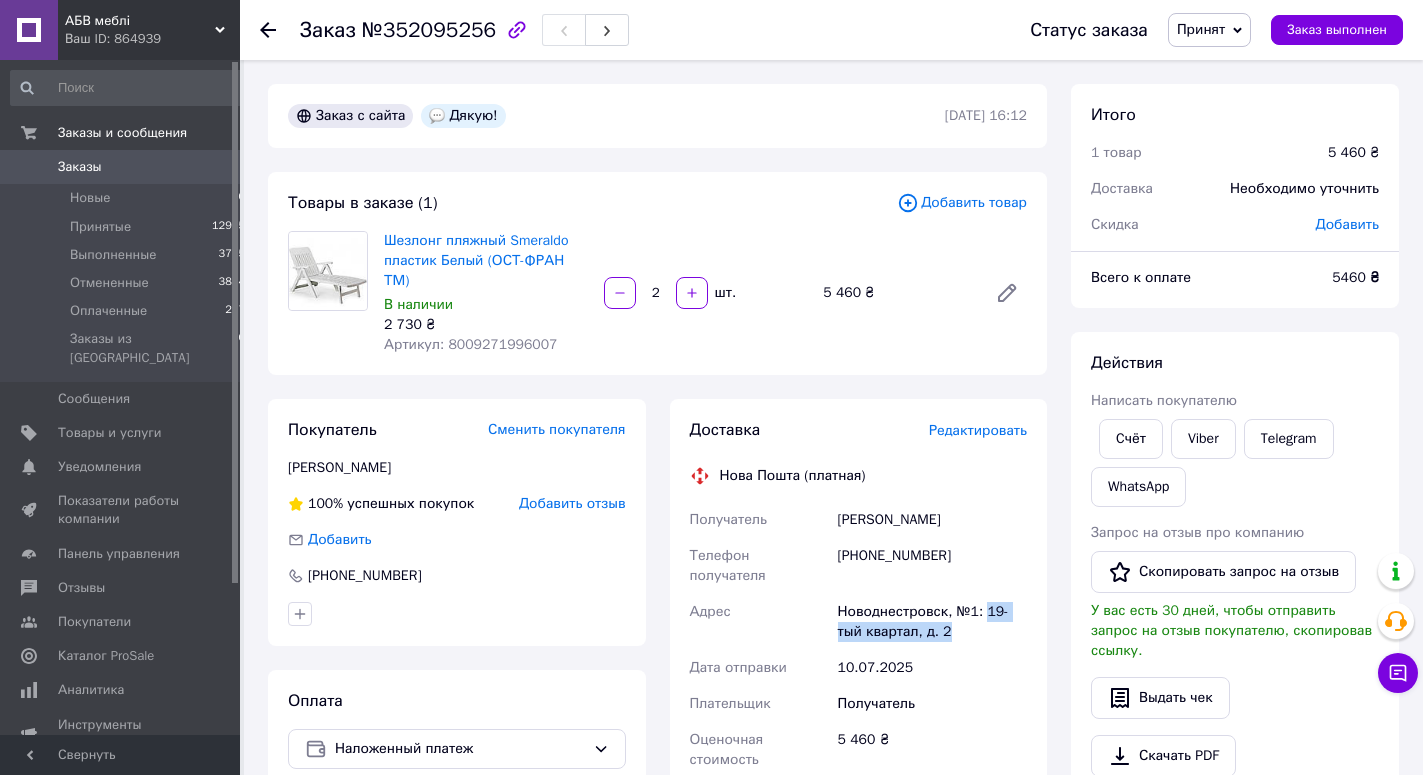 click on "Шезлонг пляжный Smeraldo пластик Белый (ОСТ-ФРАН ТМ)" at bounding box center (476, 260) 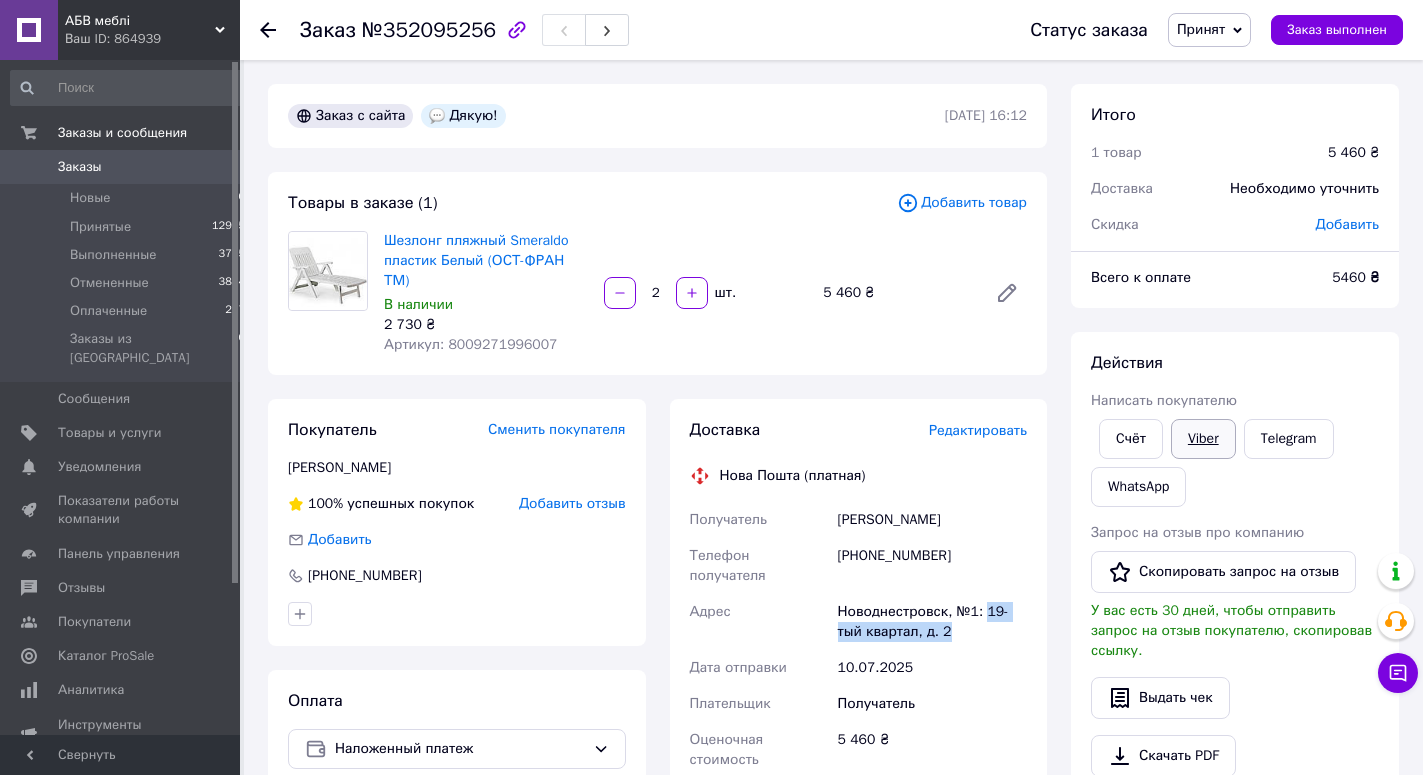 click on "Viber" at bounding box center (1203, 439) 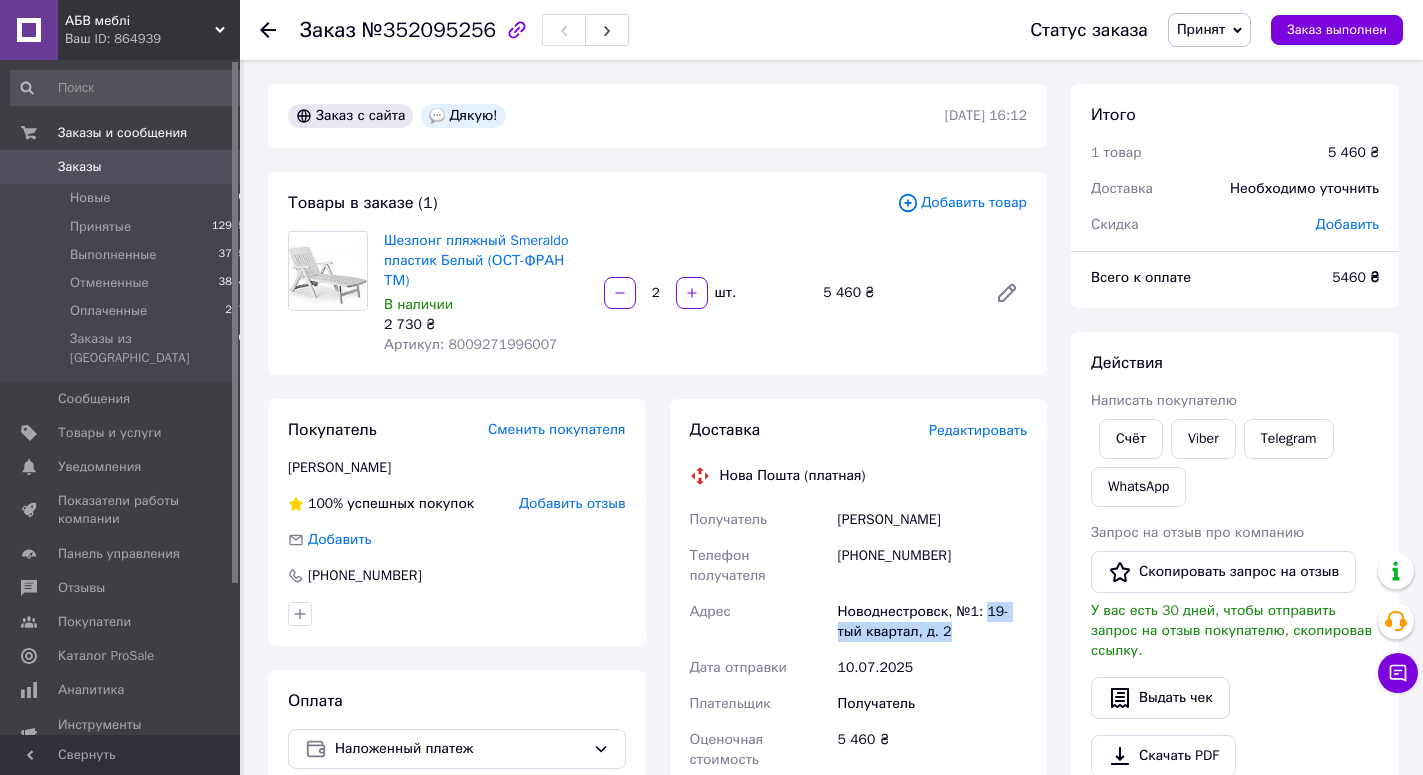 click on "Заказы" at bounding box center [80, 167] 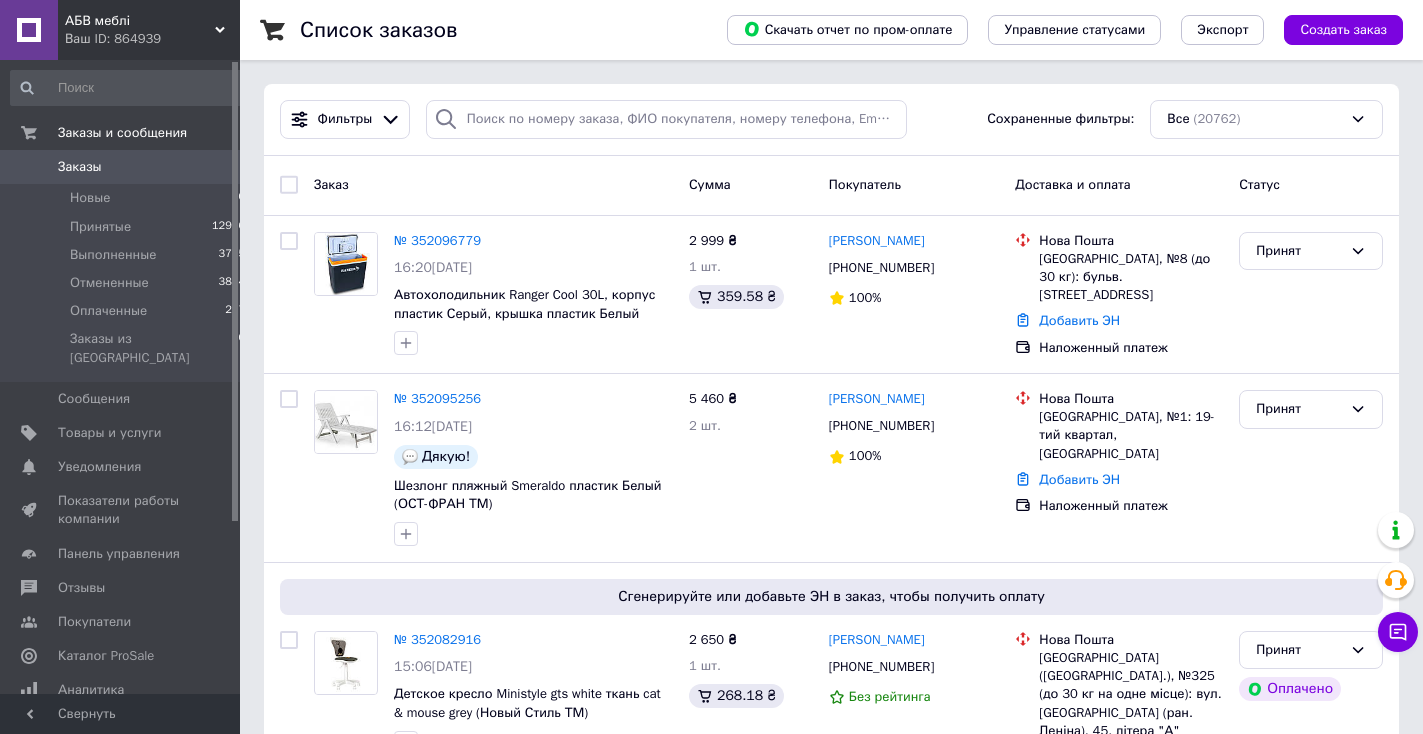 click on "АБВ меблі" at bounding box center (140, 21) 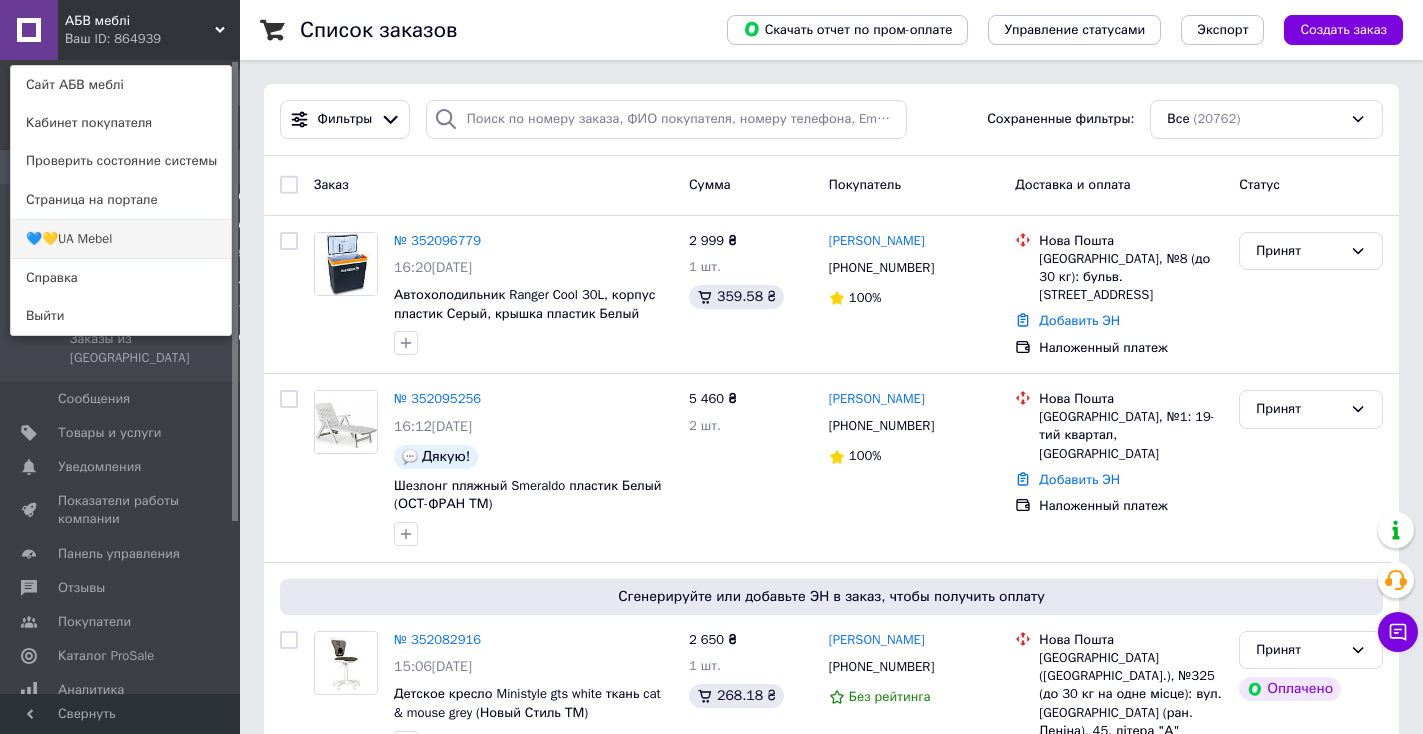 click on "💙💛UA Mebel" at bounding box center (121, 239) 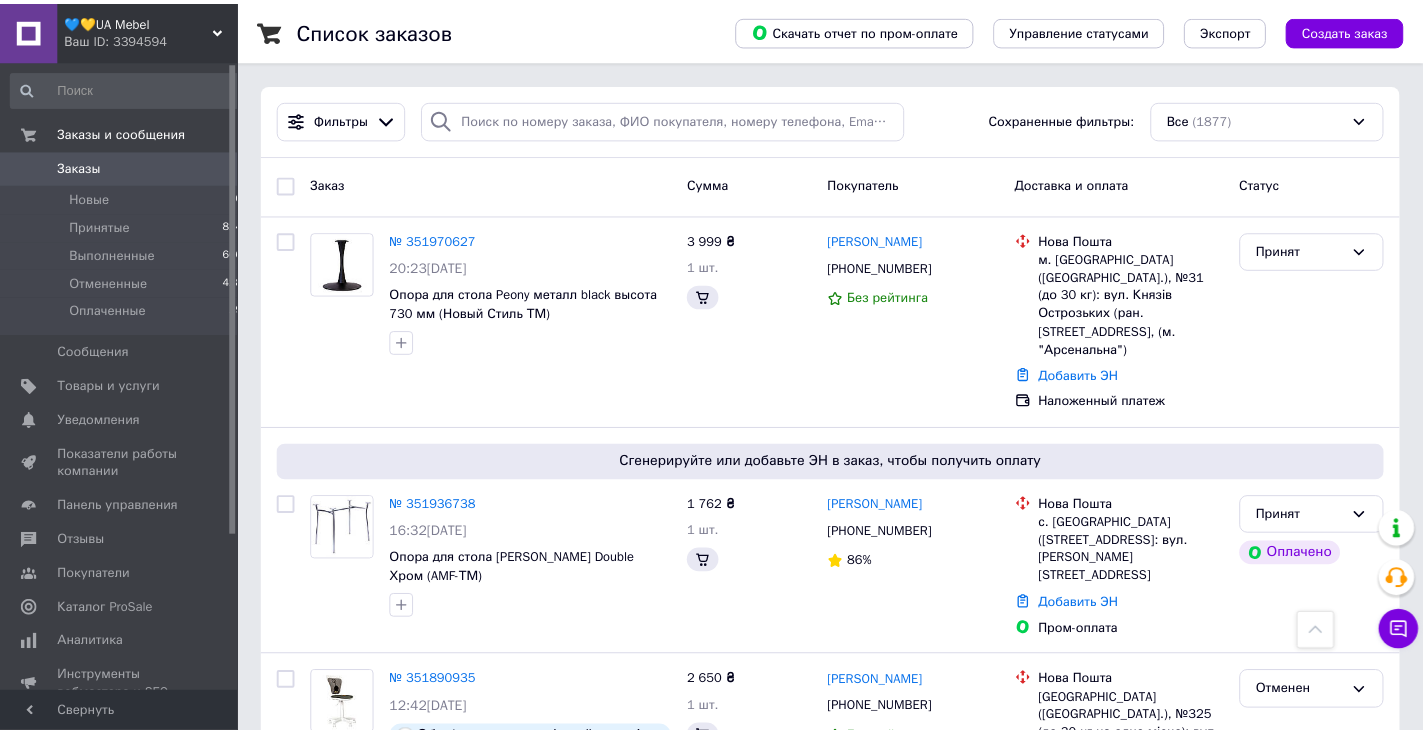 scroll, scrollTop: 871, scrollLeft: 0, axis: vertical 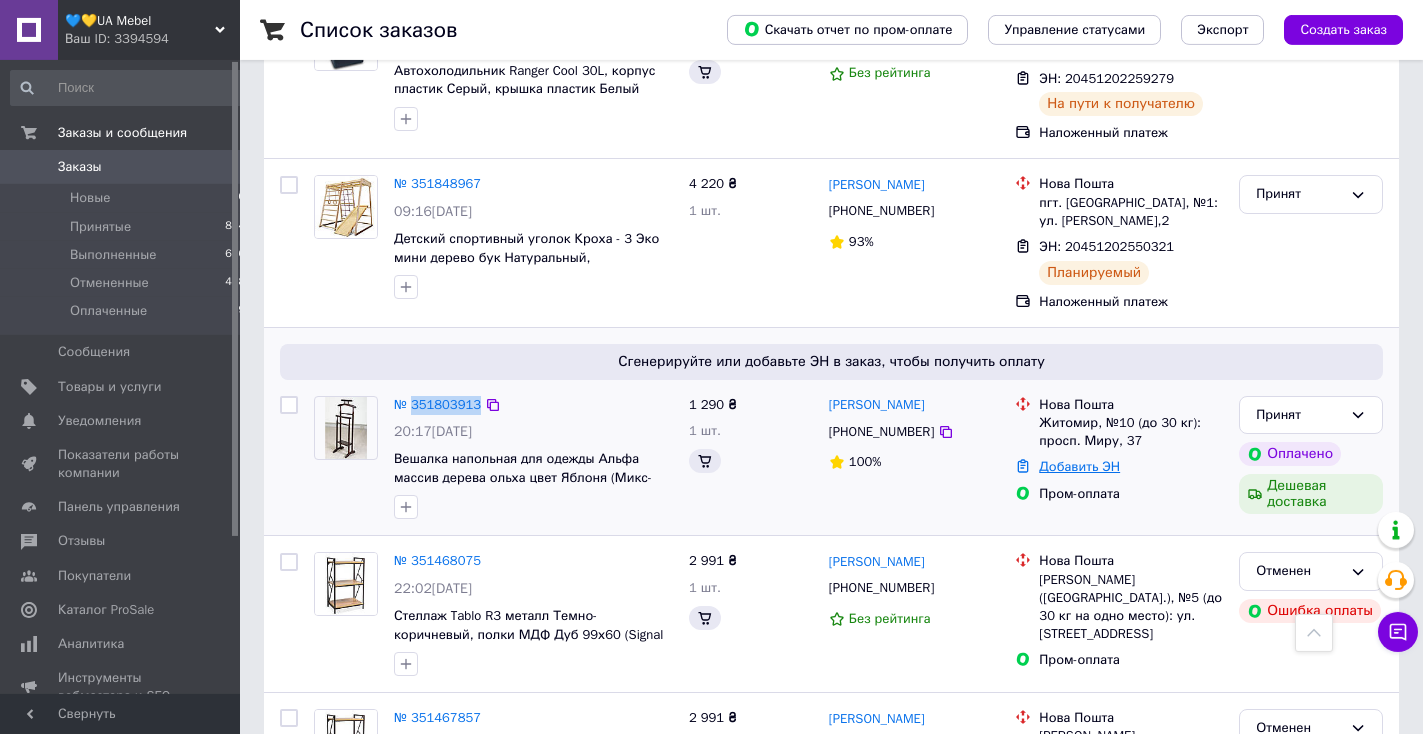 click on "Добавить ЭН" at bounding box center [1079, 466] 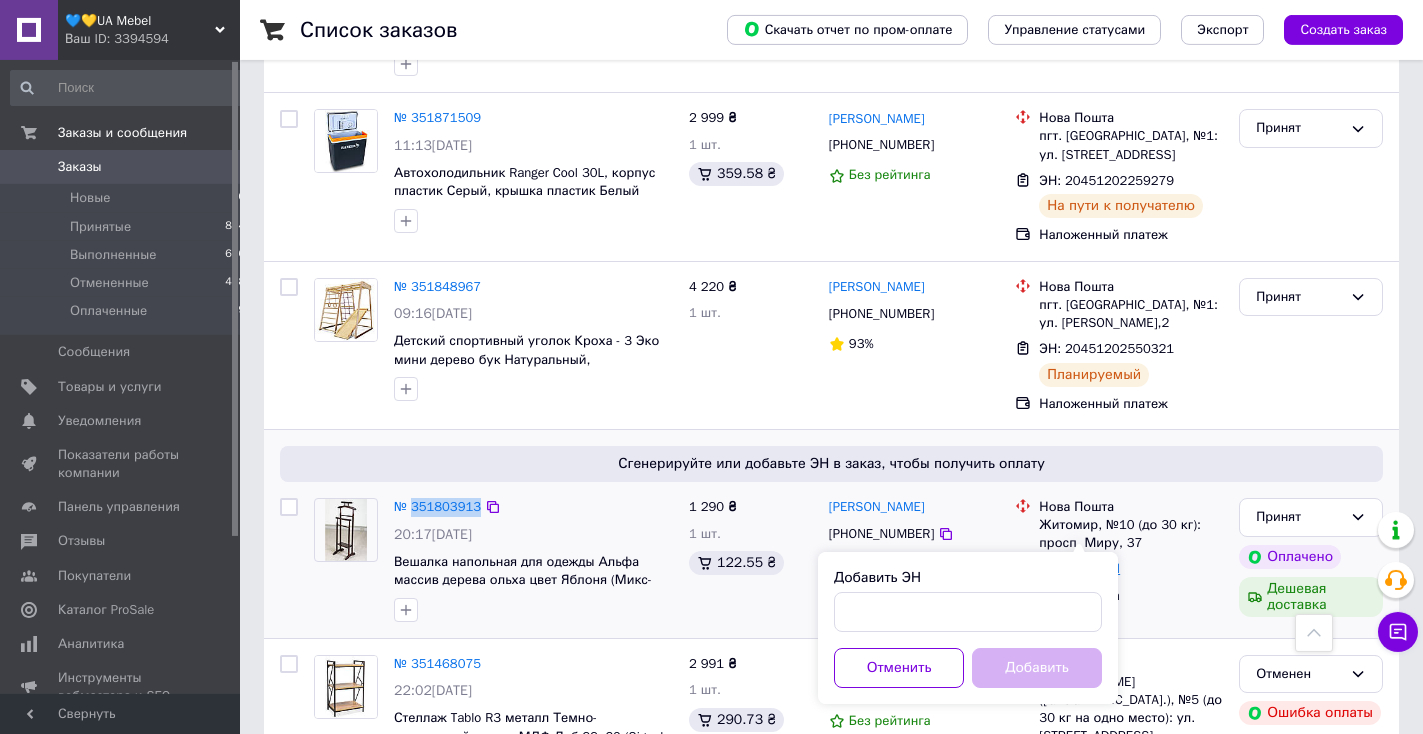 scroll, scrollTop: 973, scrollLeft: 0, axis: vertical 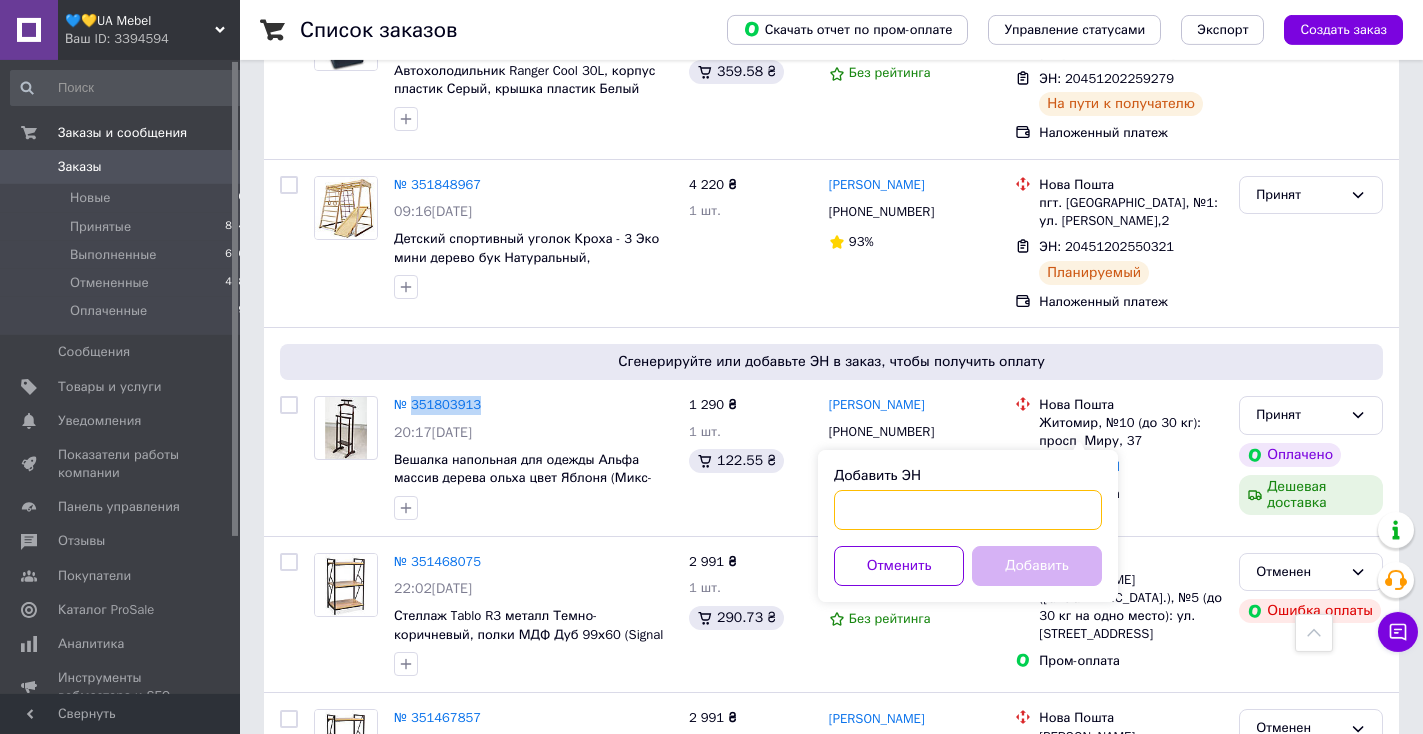 click on "Добавить ЭН" at bounding box center [968, 510] 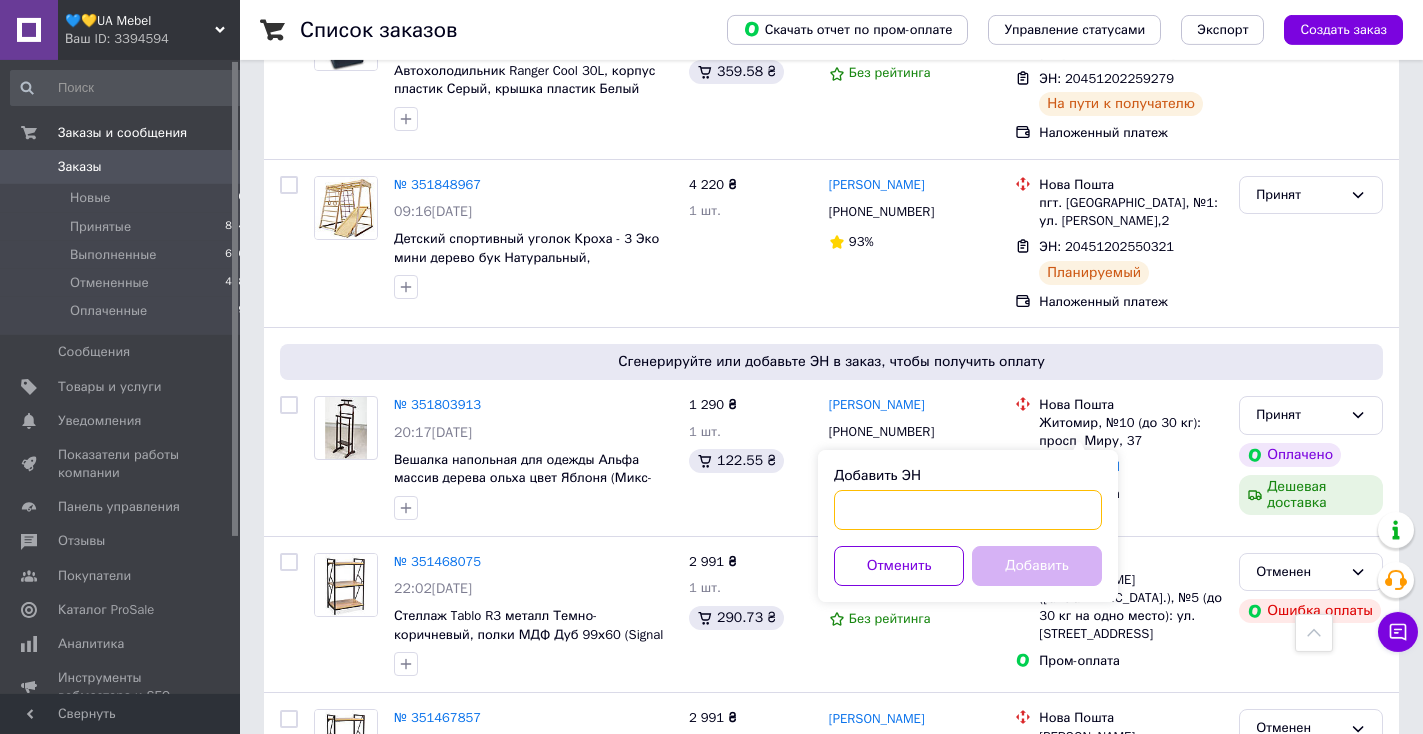 paste on "20451202739940" 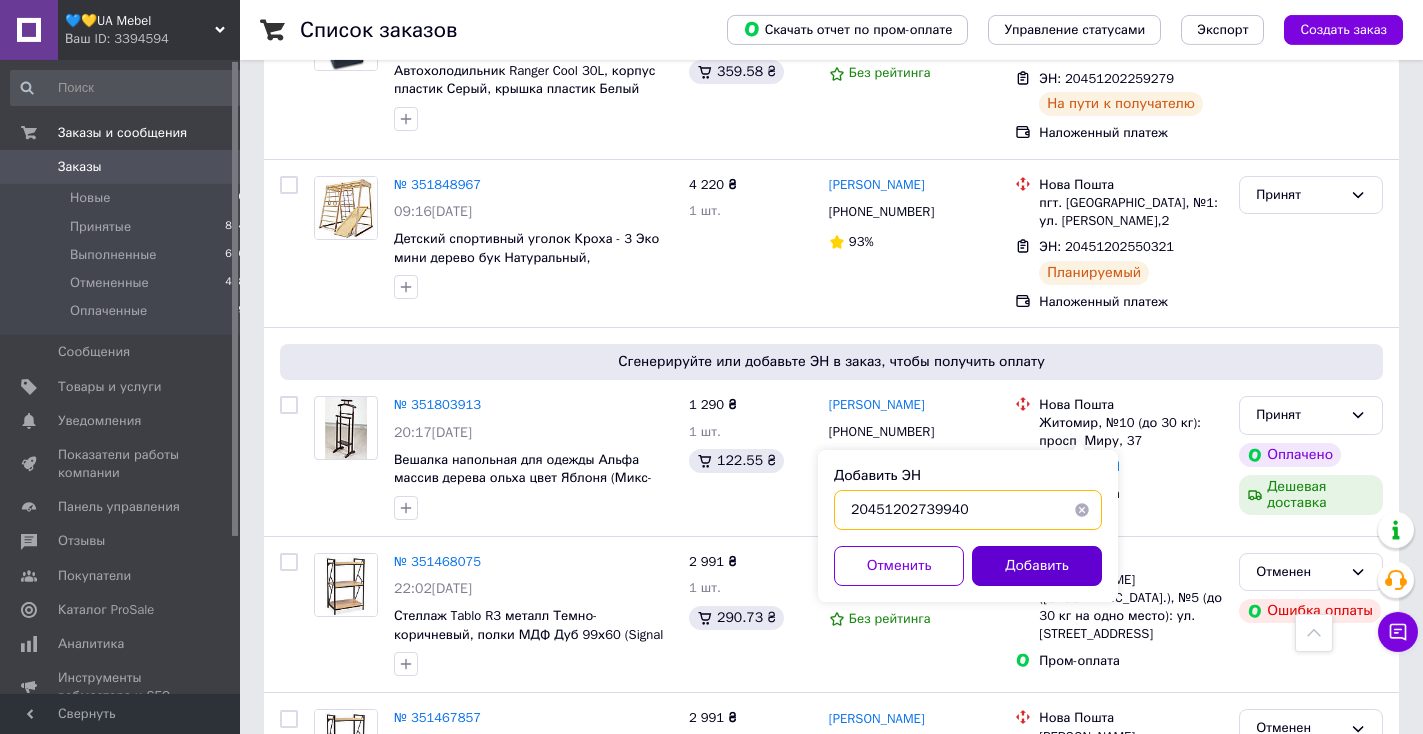 type on "20451202739940" 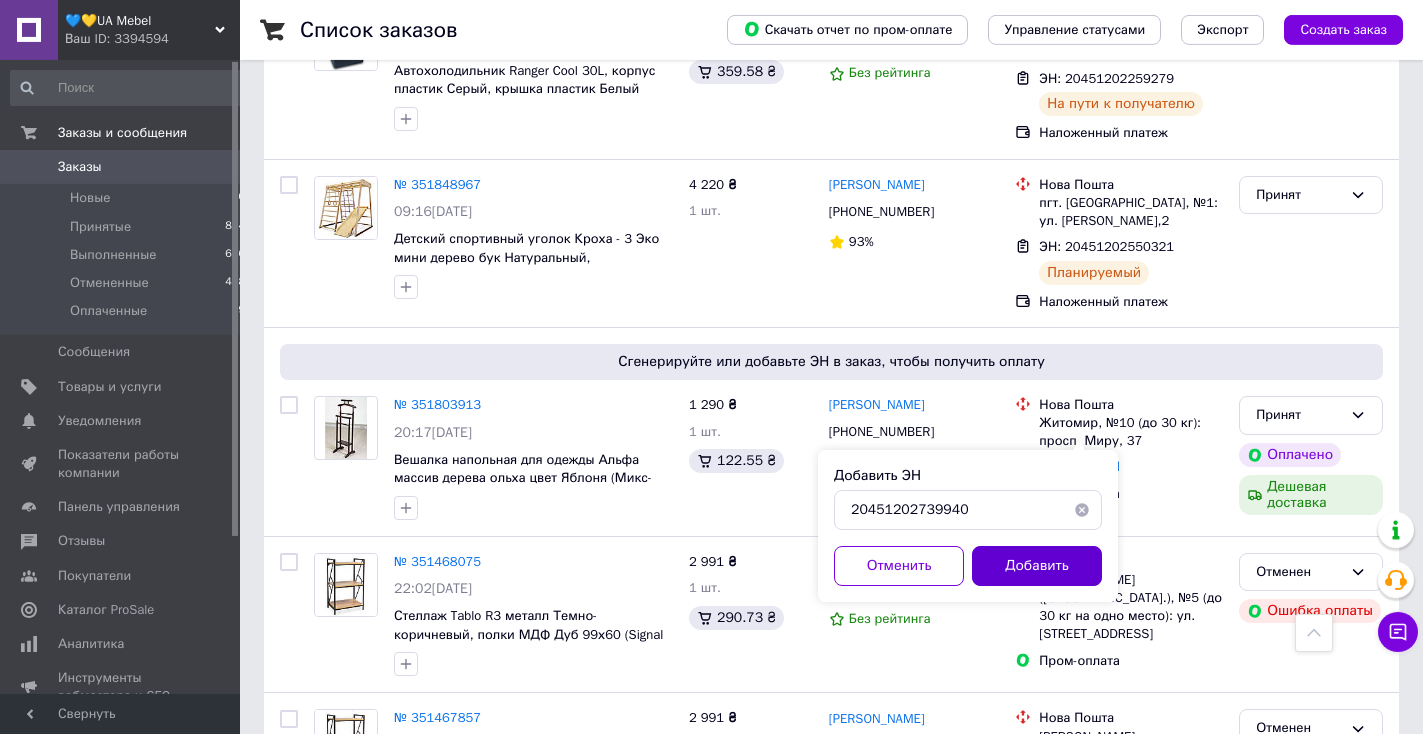 click on "Добавить" at bounding box center [1037, 566] 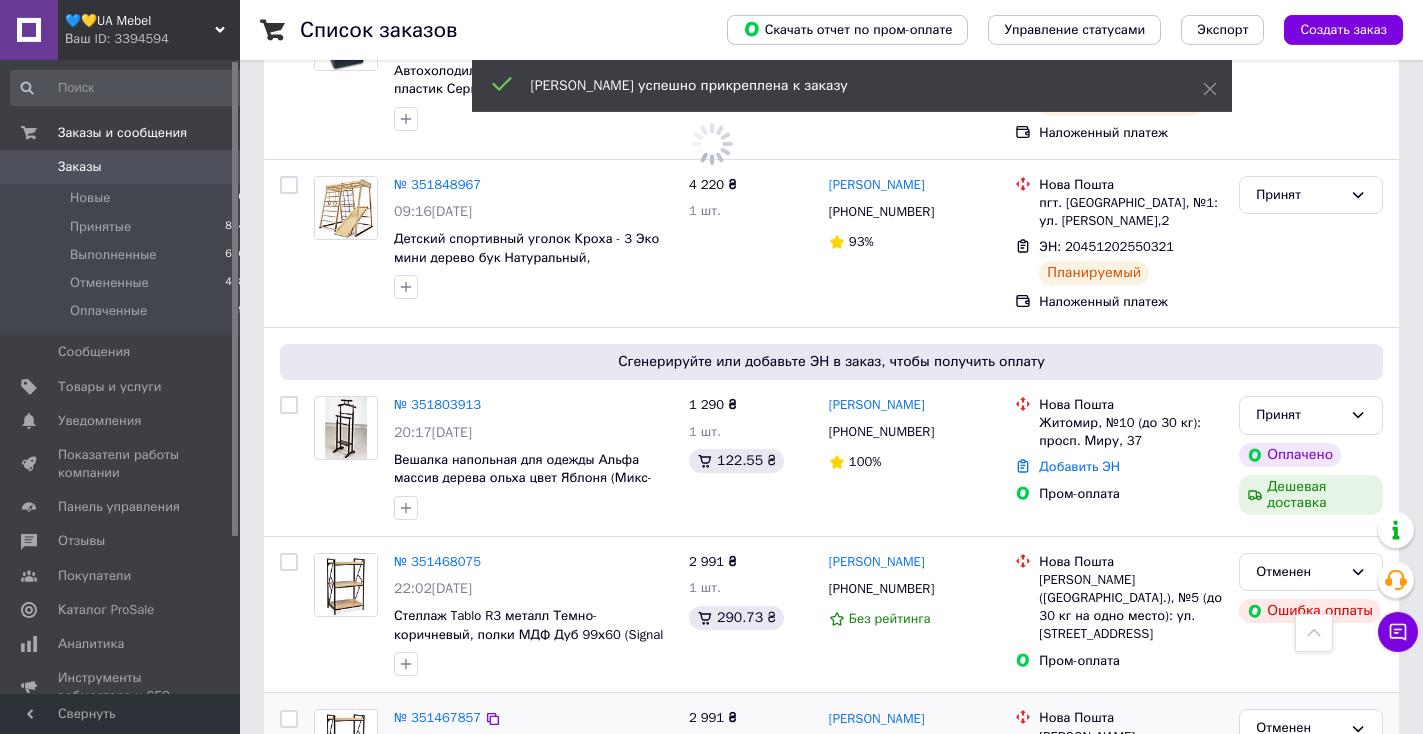 click on "Світлана Борчук +380984783205 100%" at bounding box center (914, 458) 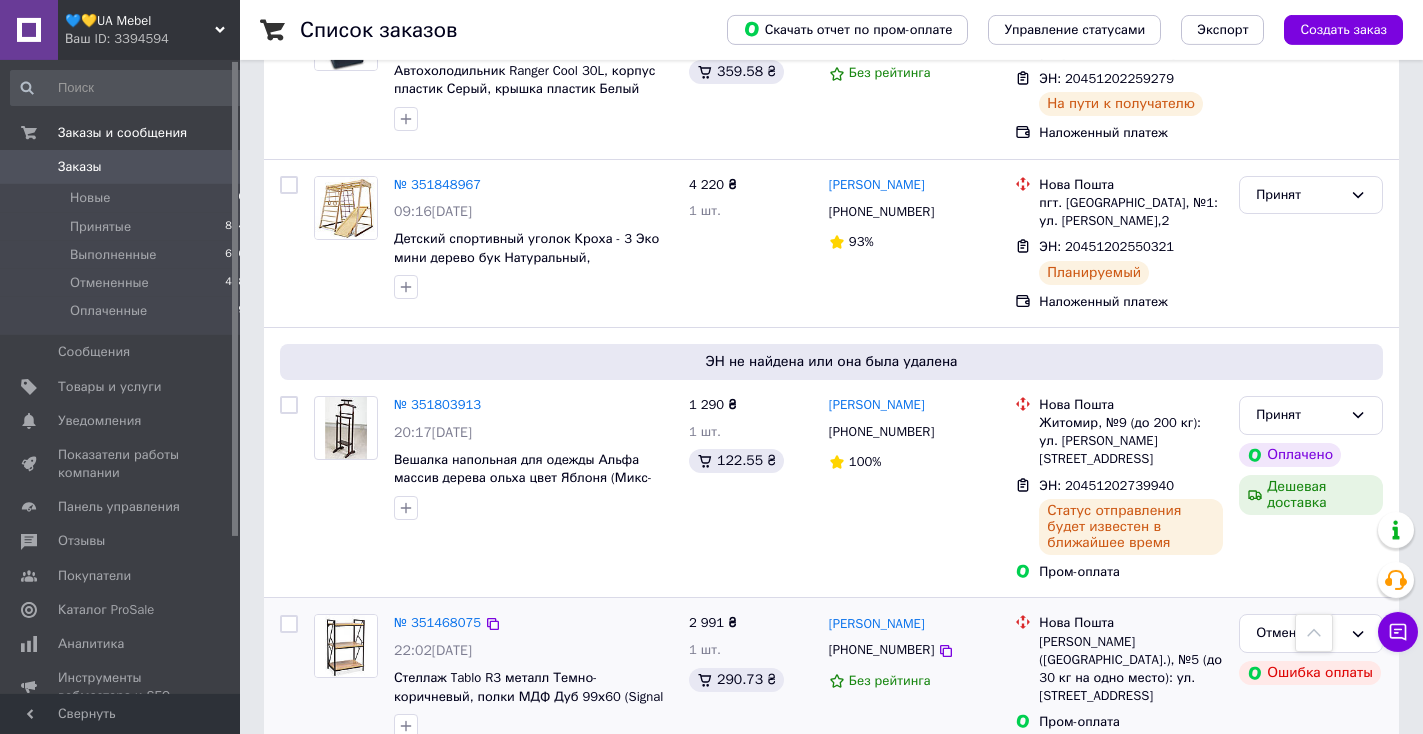 drag, startPoint x: 934, startPoint y: 396, endPoint x: 691, endPoint y: 583, distance: 306.62354 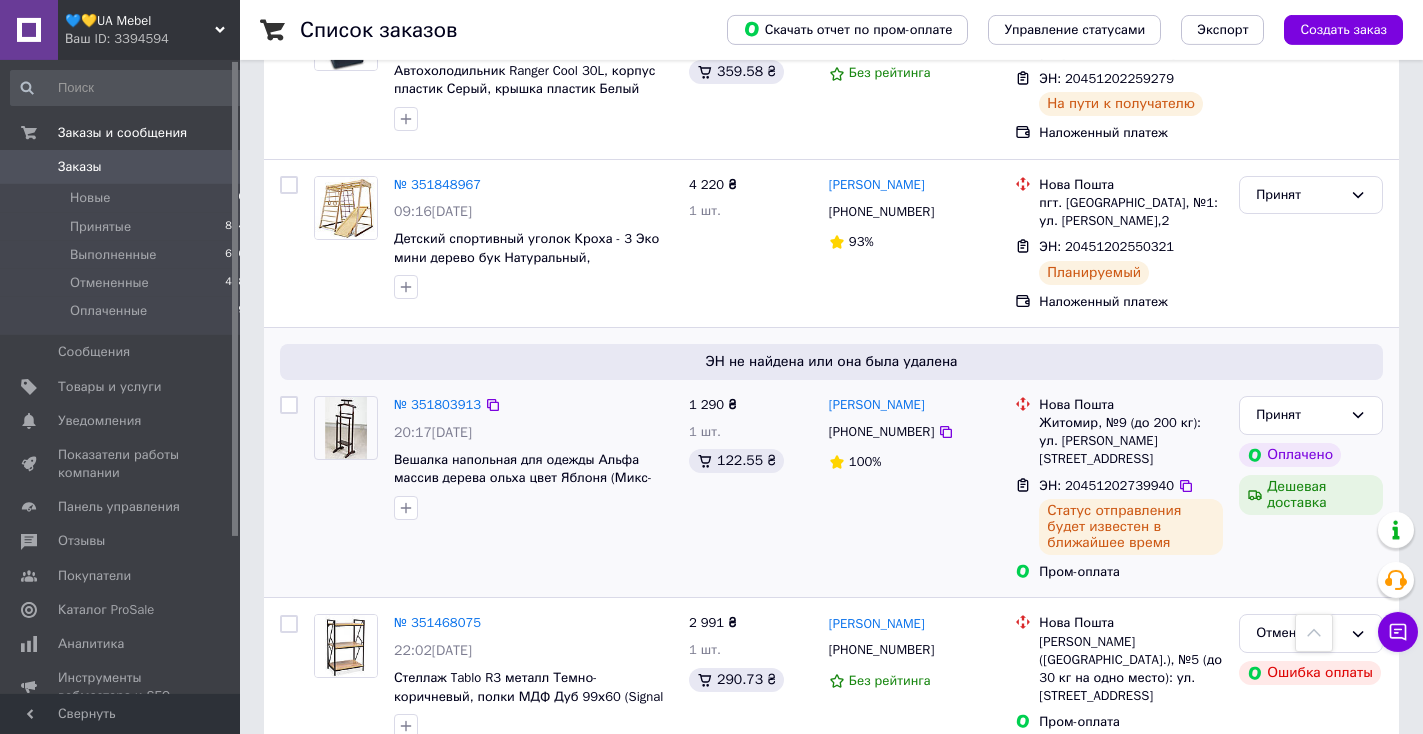 click 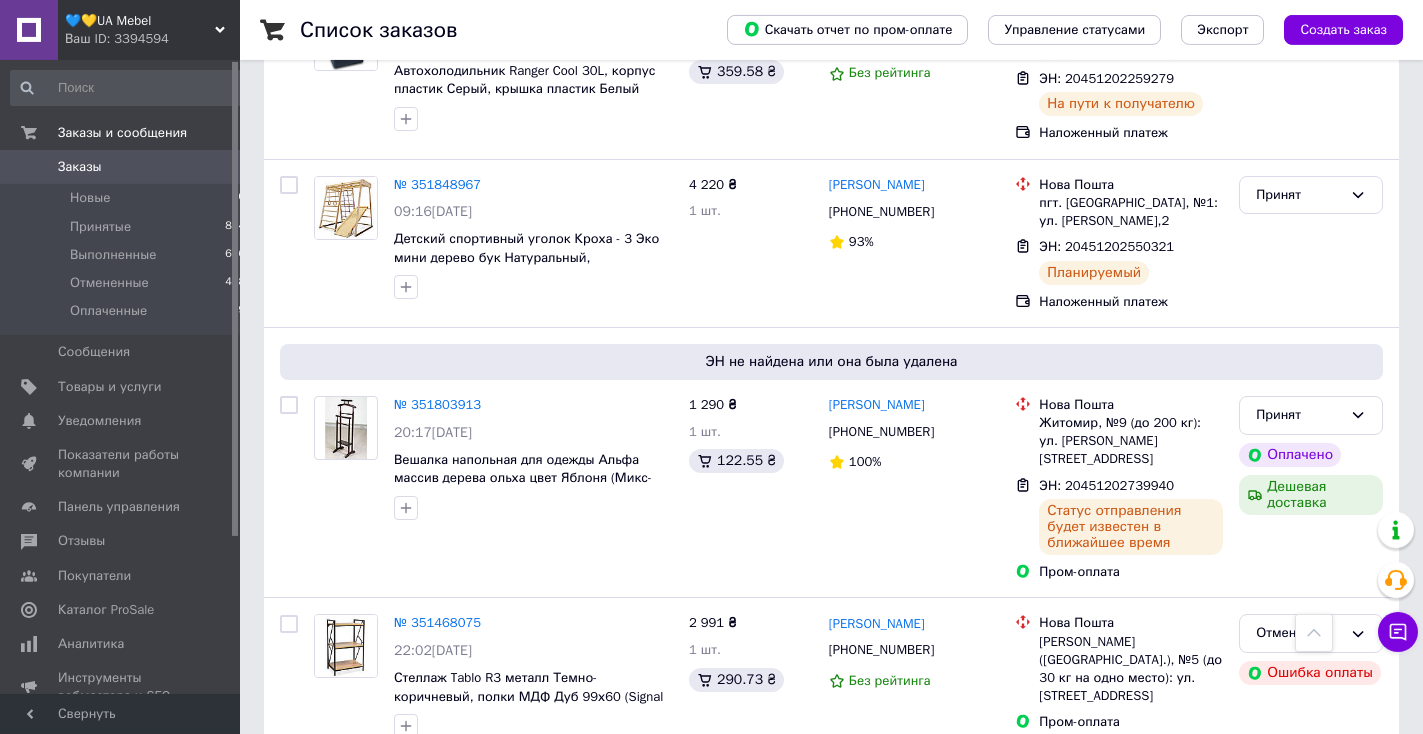 click on "💙💛UA Mebel" at bounding box center (140, 21) 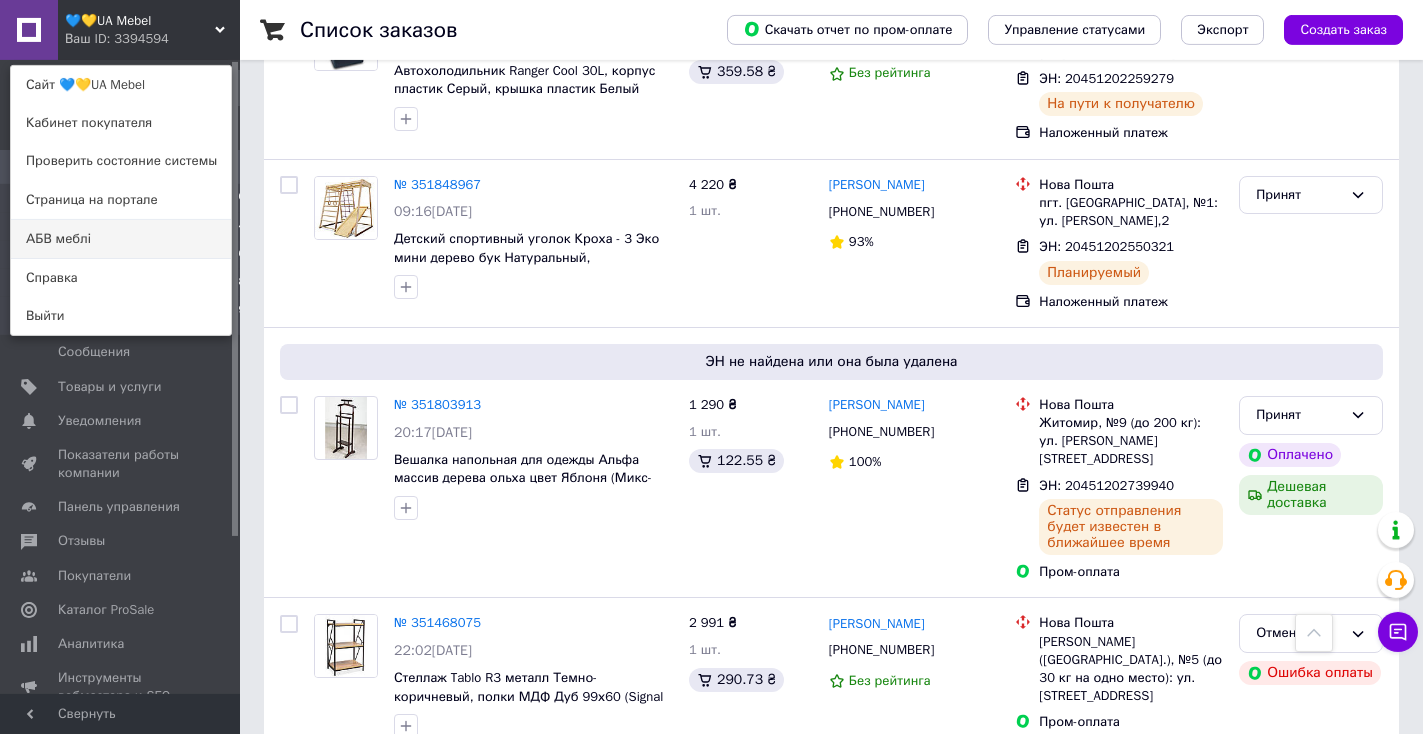 click on "АБВ меблі" at bounding box center [121, 239] 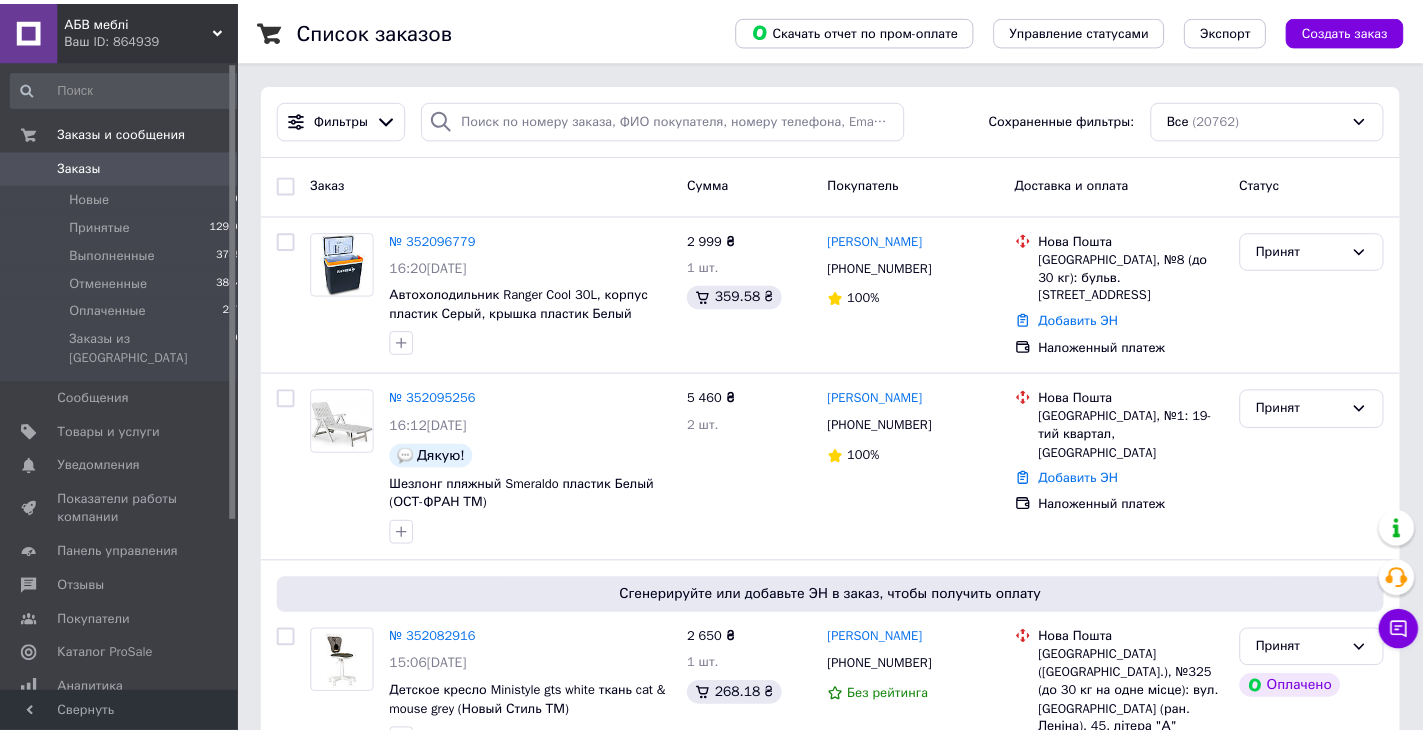 scroll, scrollTop: 0, scrollLeft: 0, axis: both 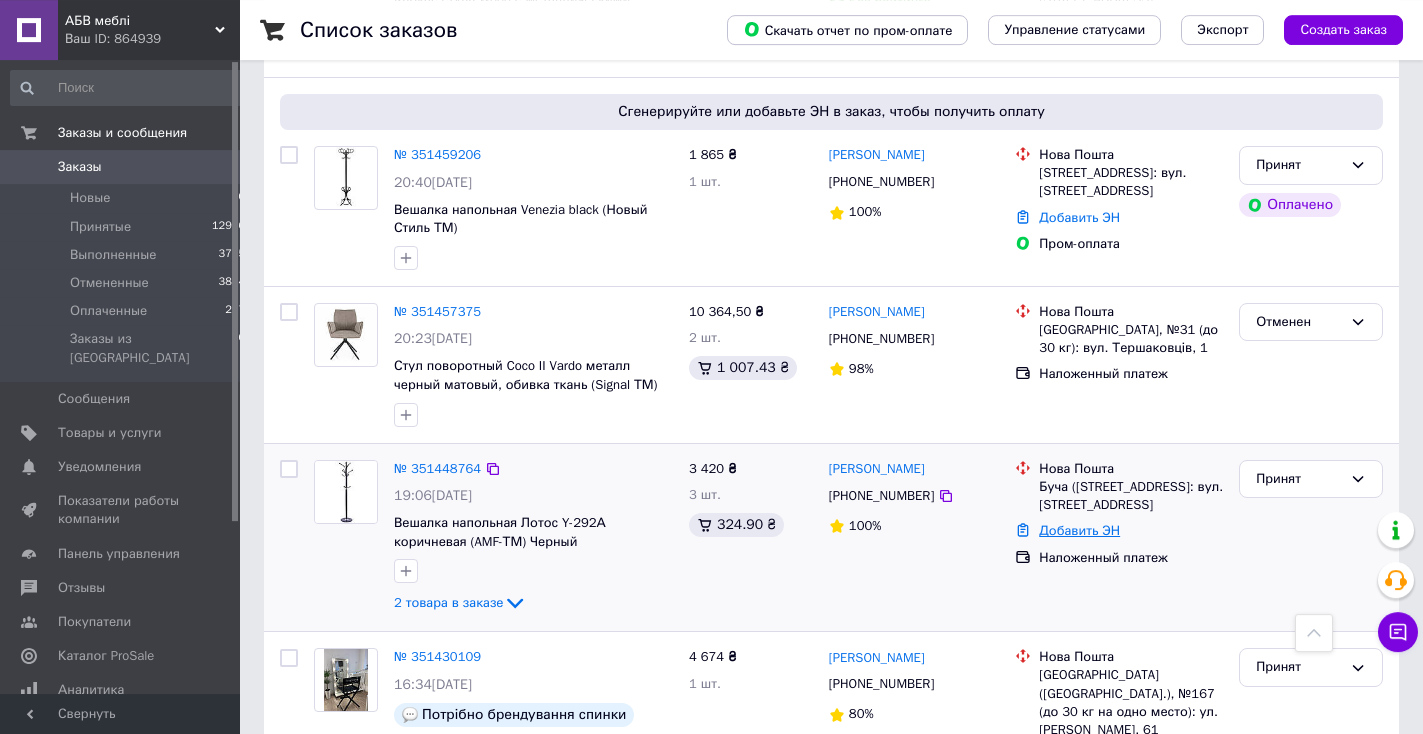 click on "Добавить ЭН" at bounding box center (1079, 530) 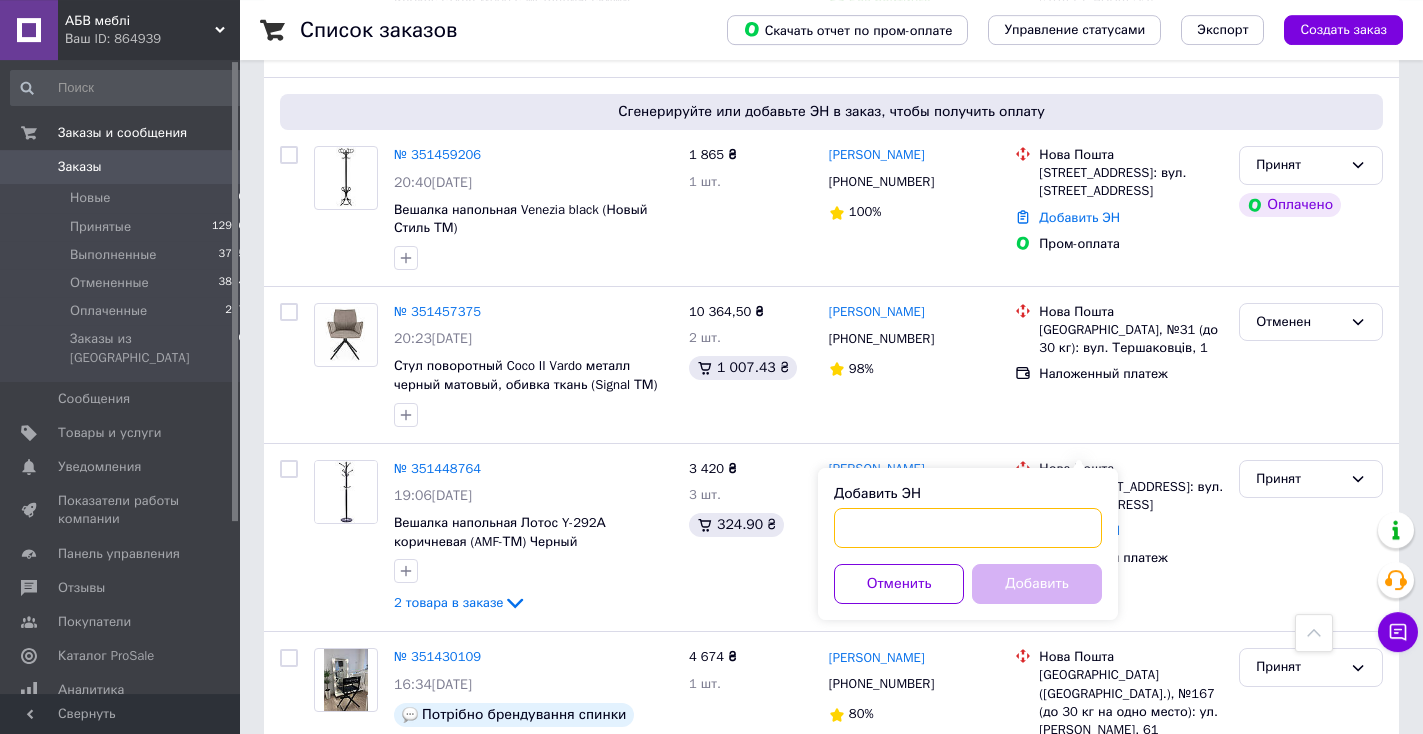 click on "Добавить ЭН" at bounding box center (968, 528) 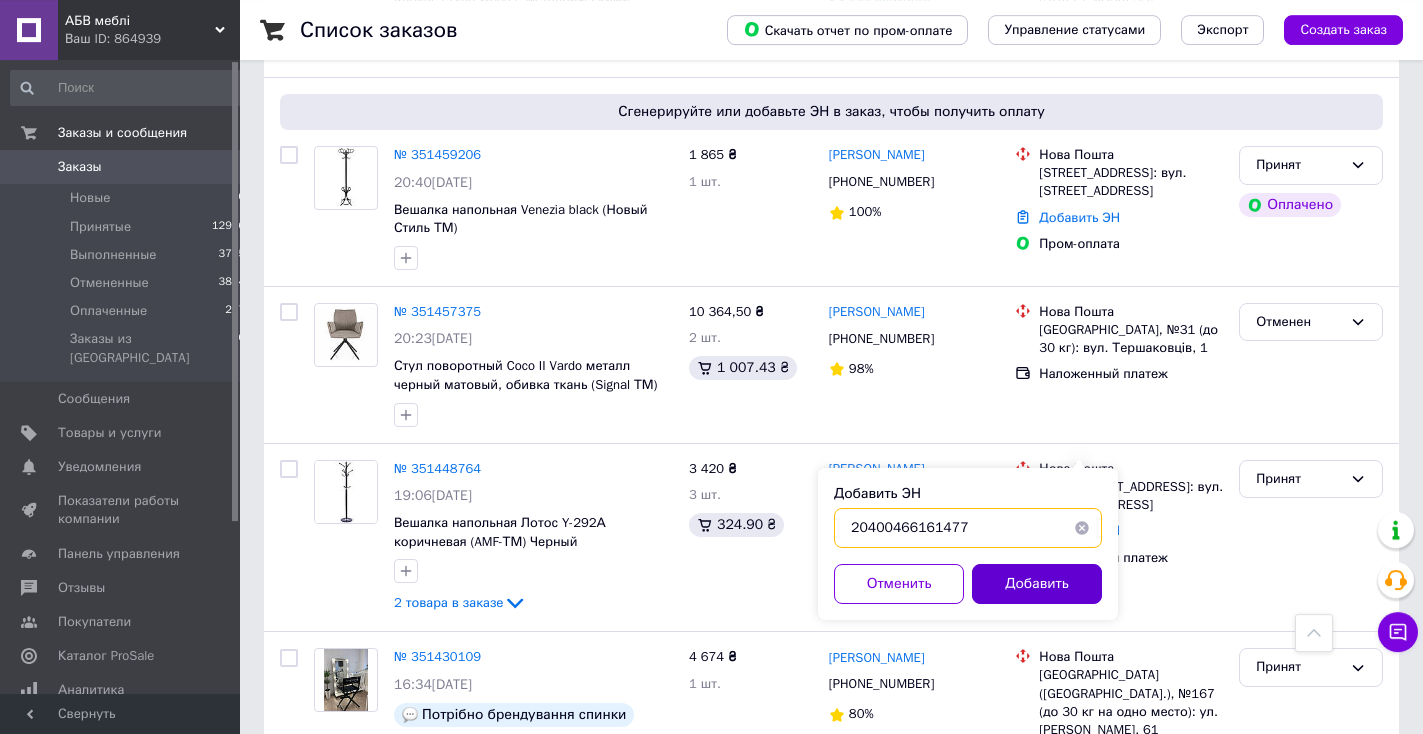 type on "20400466161477" 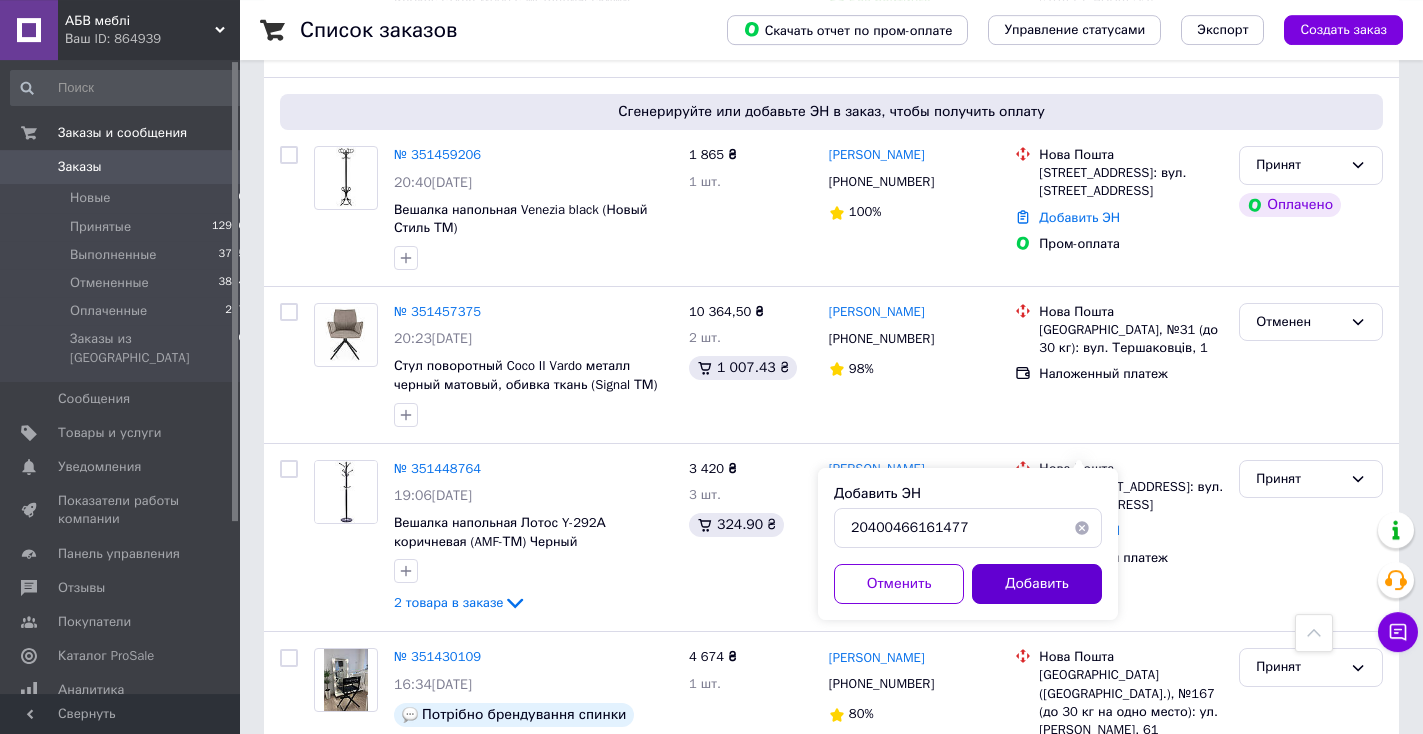 click on "Добавить" at bounding box center [1037, 584] 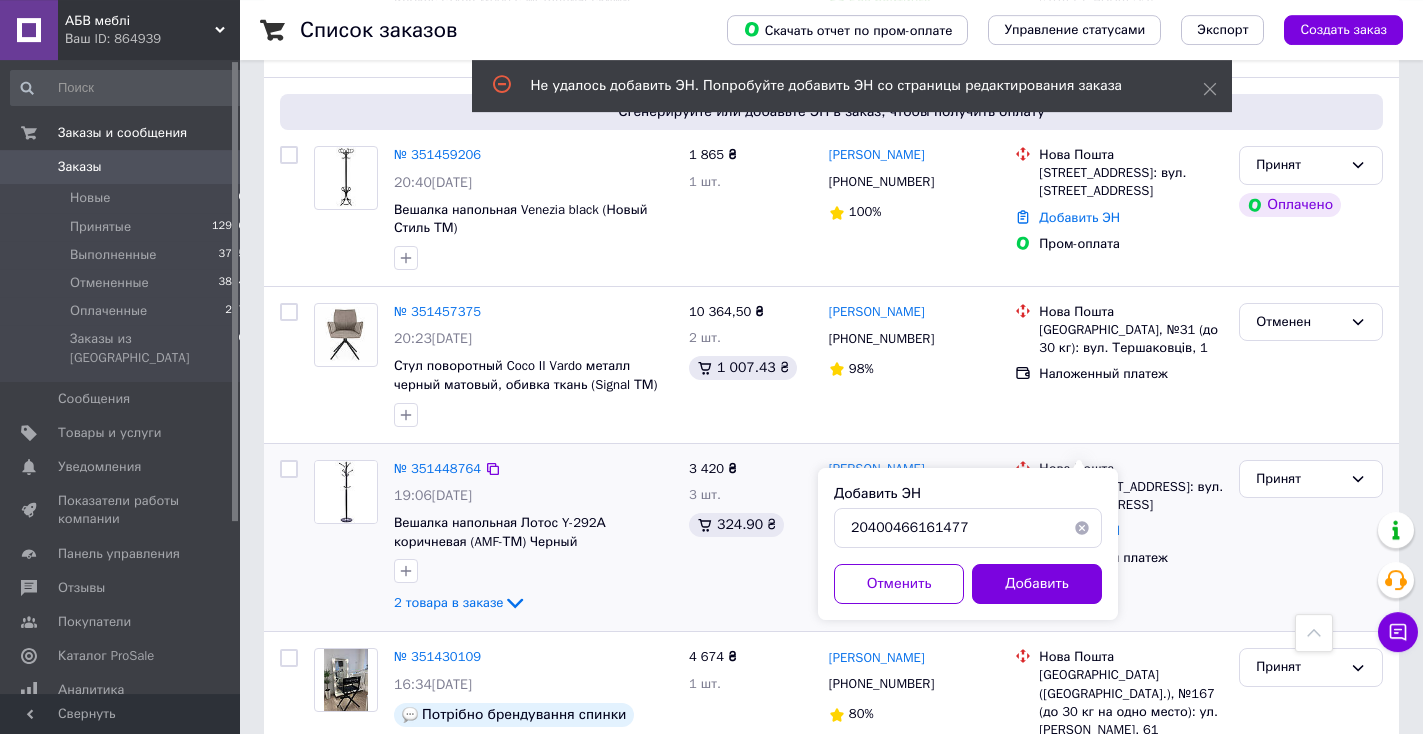 click on "2 товара в заказе" 